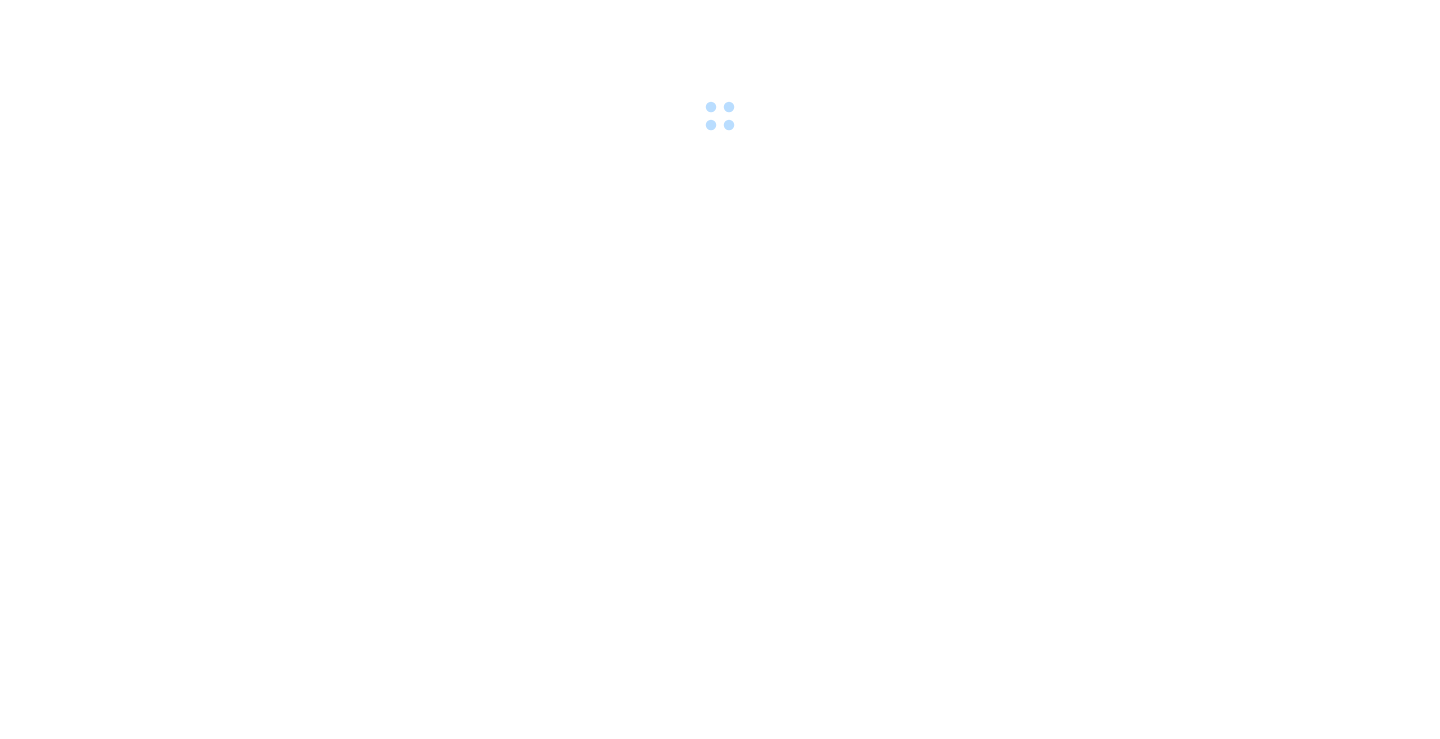 scroll, scrollTop: 0, scrollLeft: 0, axis: both 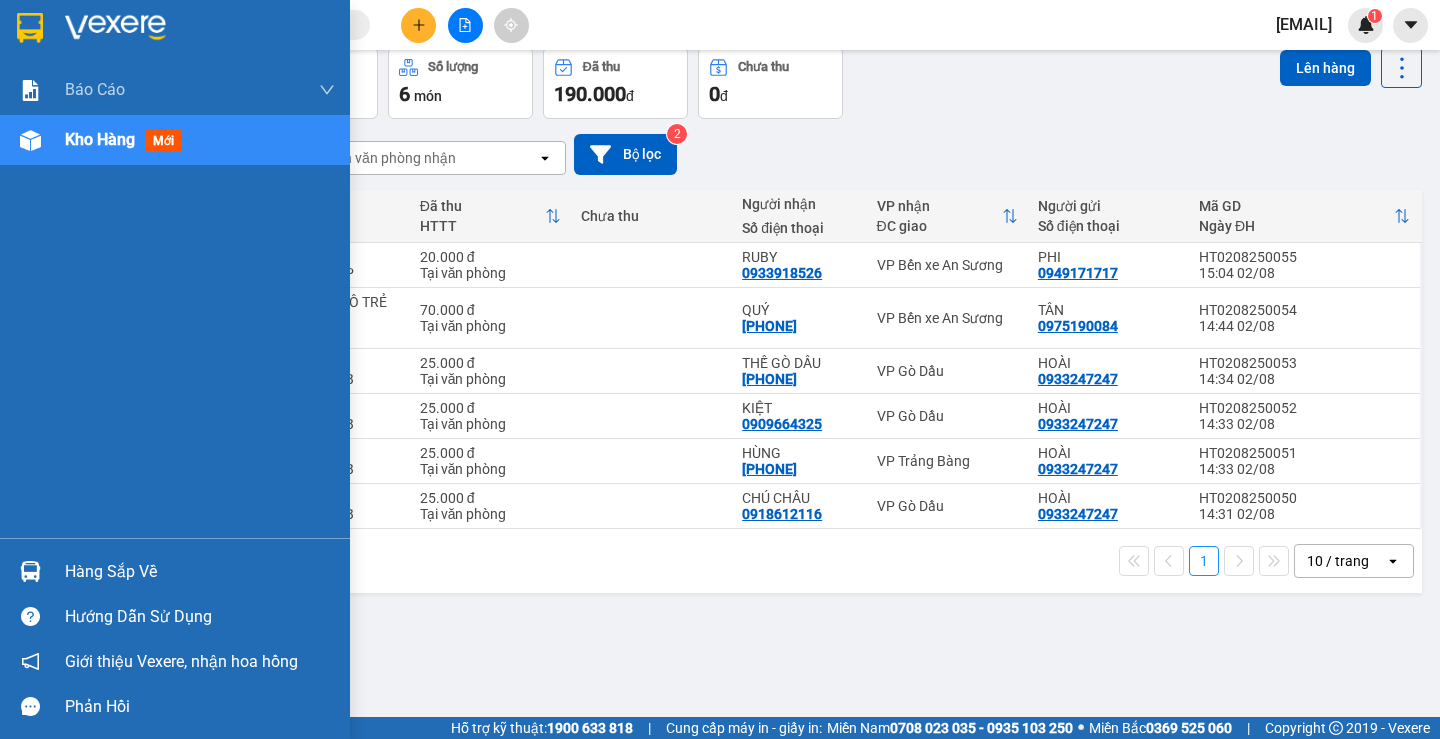 click on "Hàng sắp về" at bounding box center [200, 572] 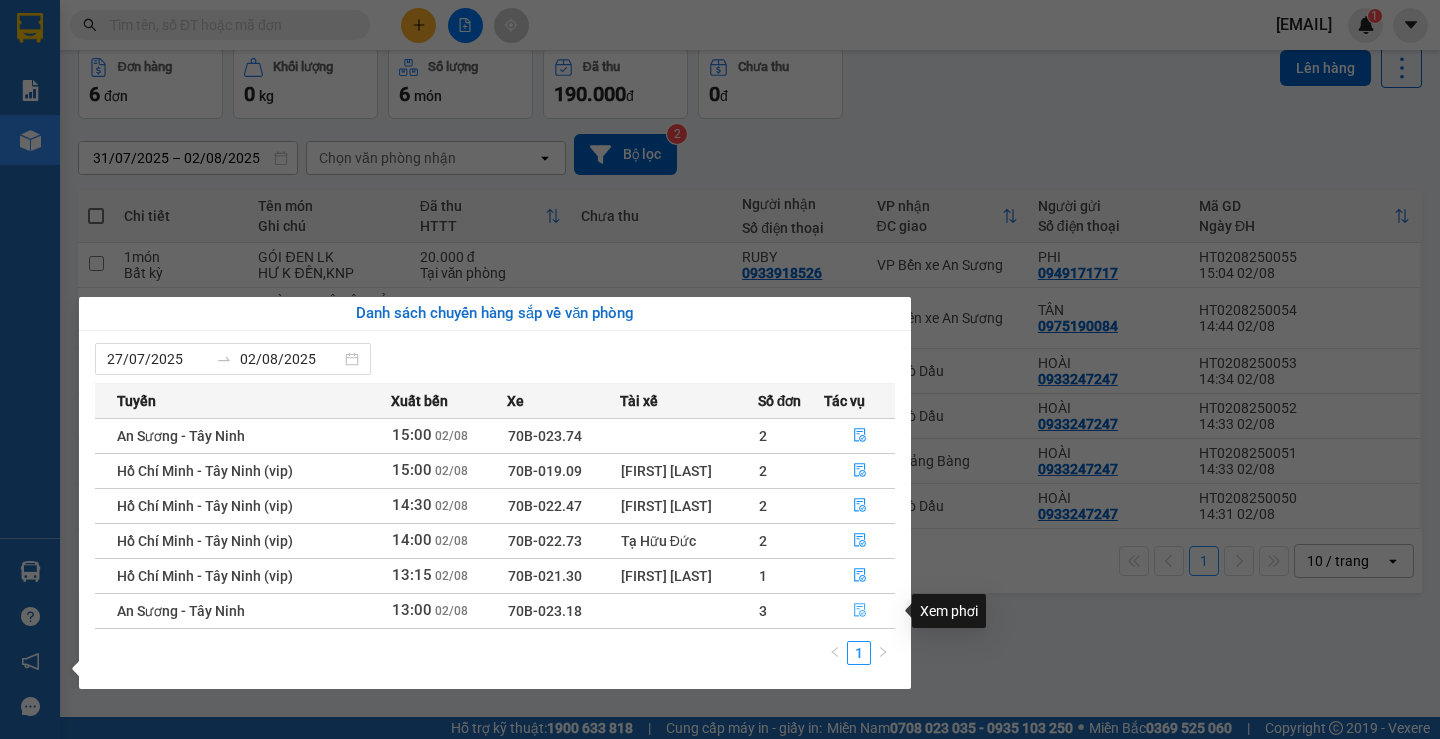click 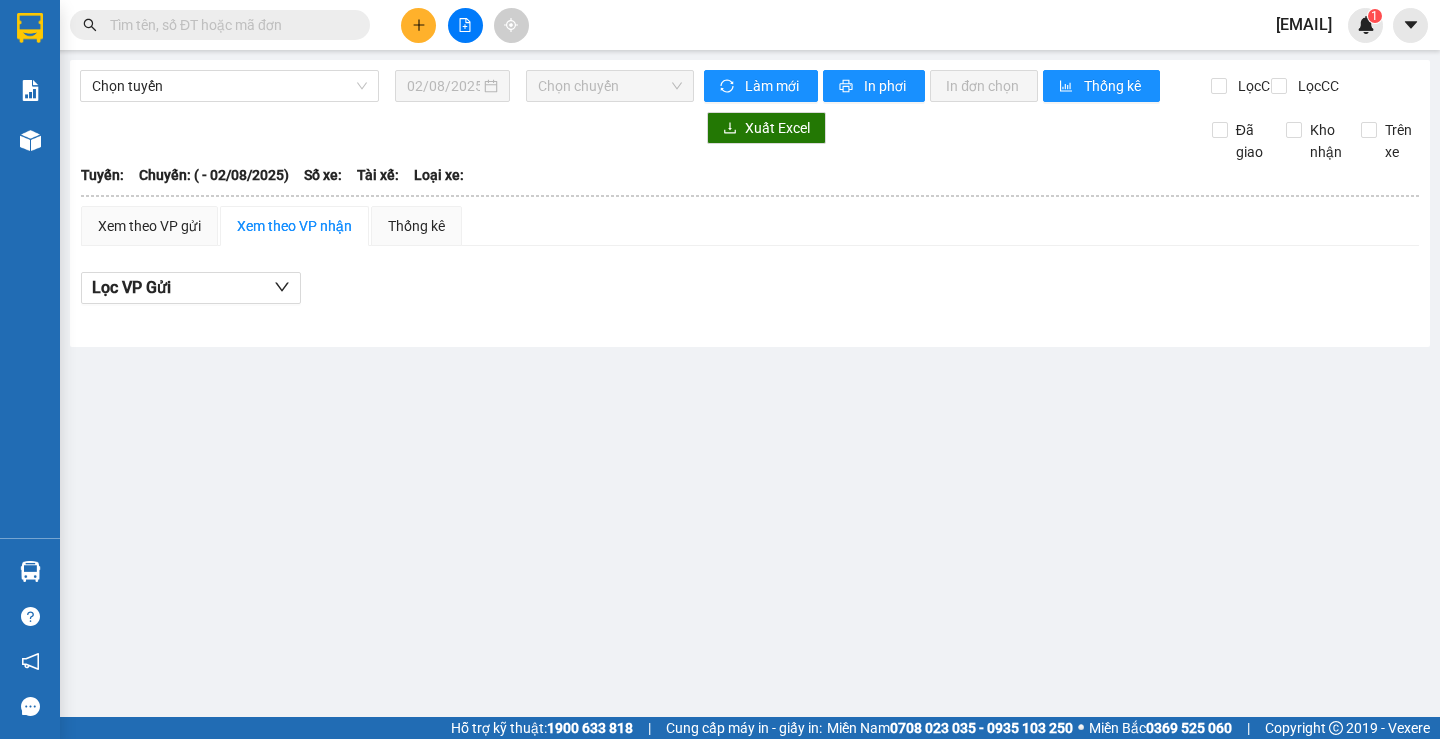 scroll, scrollTop: 0, scrollLeft: 0, axis: both 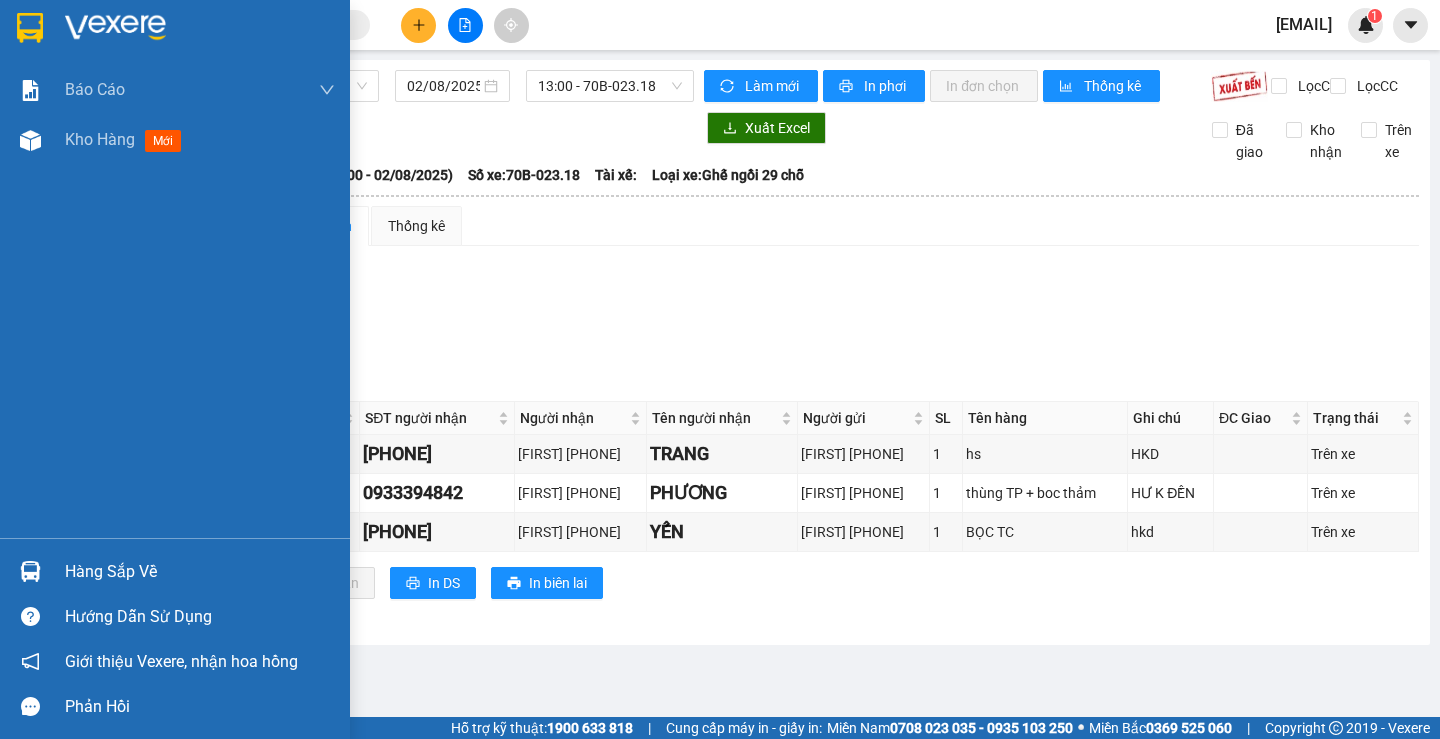 click on "Hàng sắp về" at bounding box center (200, 572) 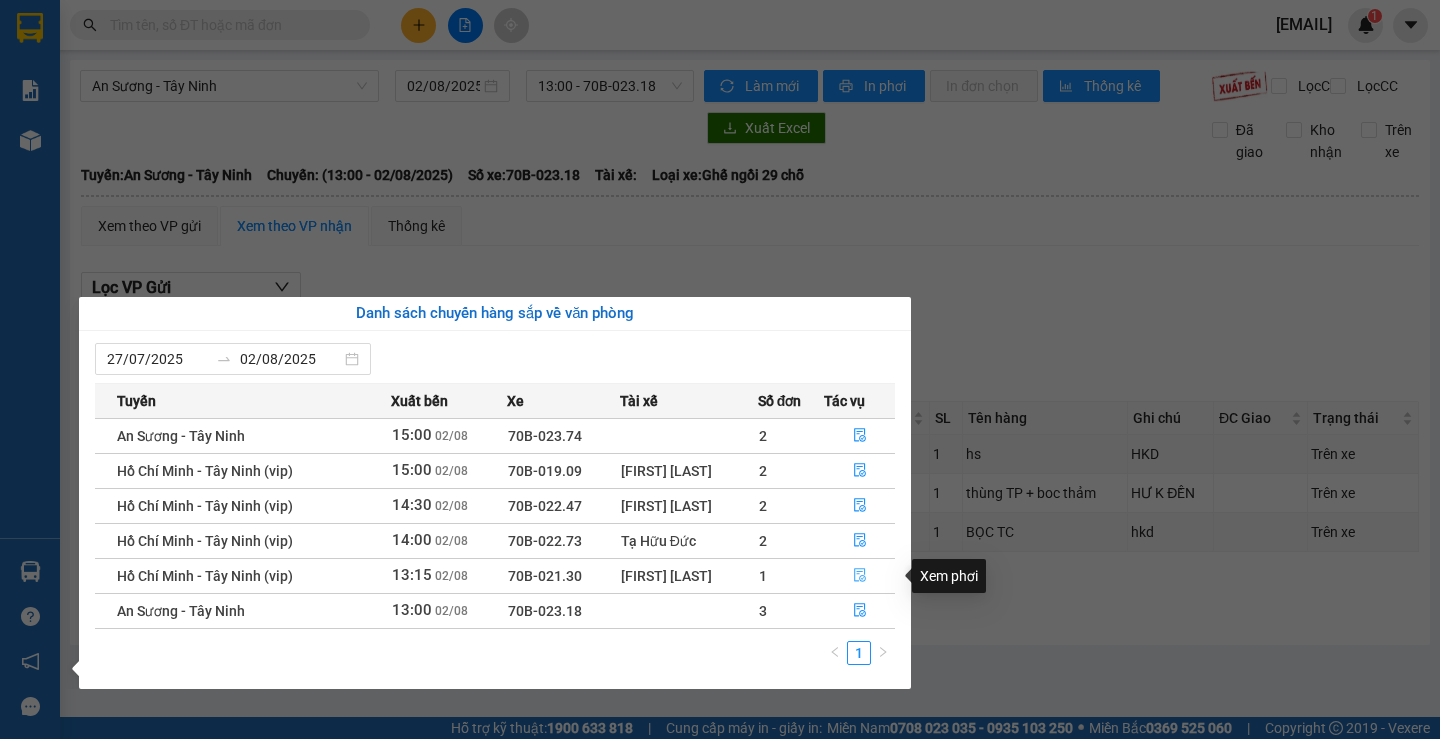 click 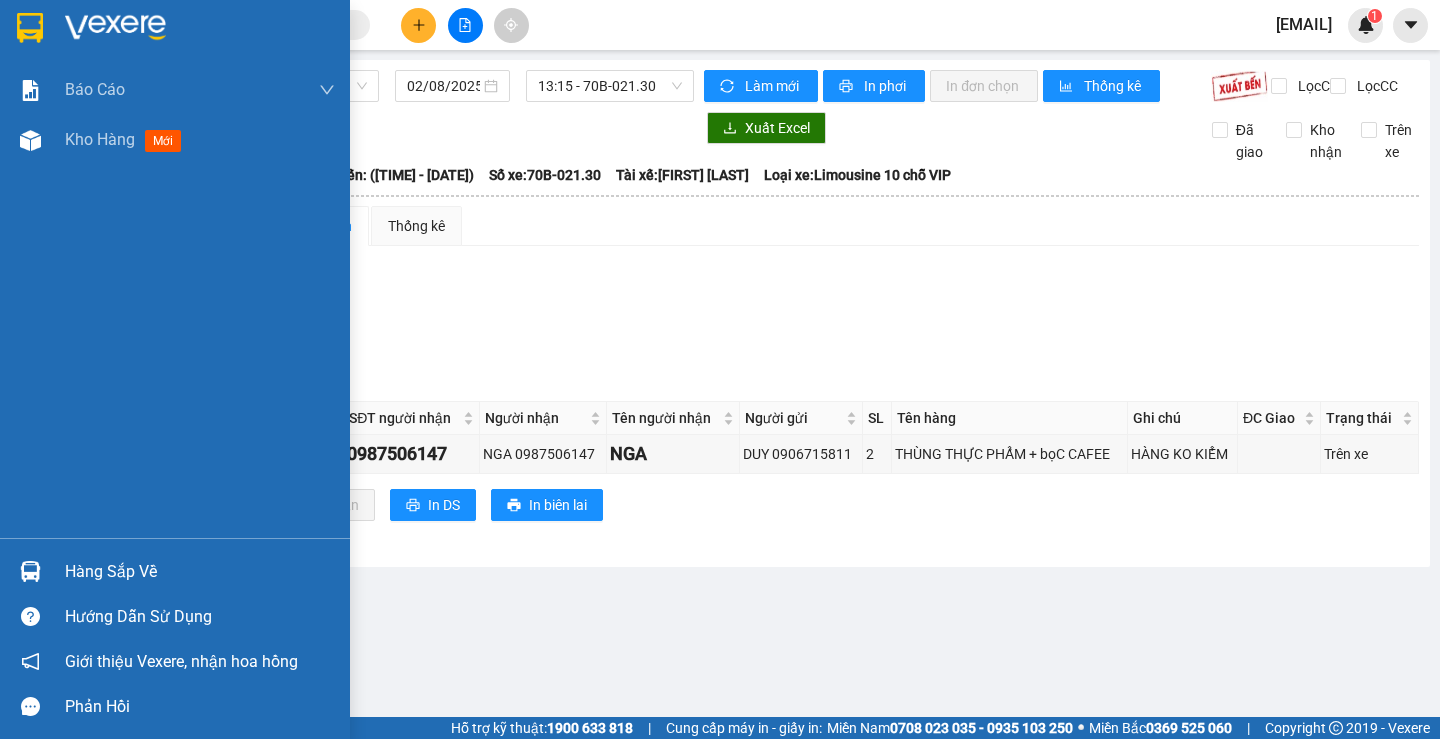 click on "Hàng sắp về" at bounding box center [175, 571] 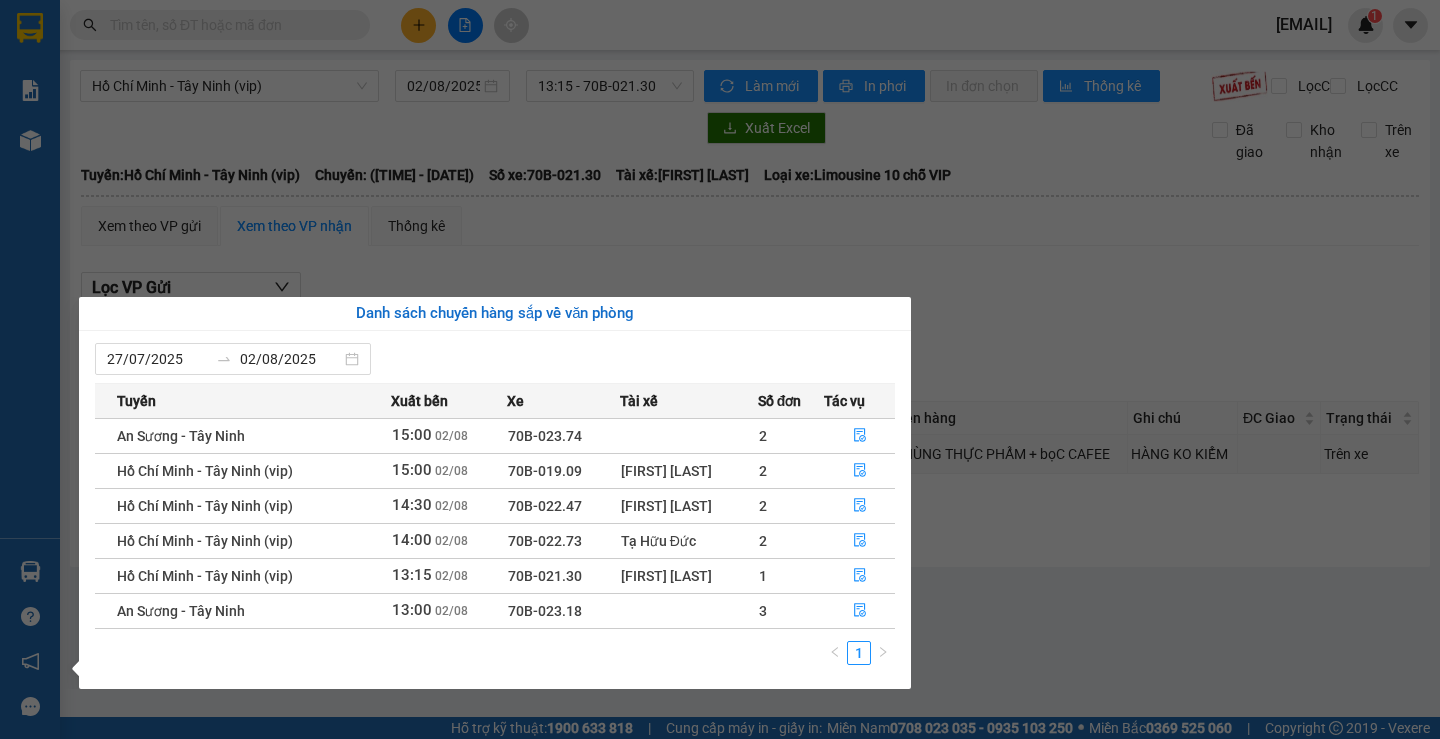 click on "Kết quả tìm kiếm ( 0 )  Bộ lọc  No Data pvhoathanh.dongphuoc 1     Báo cáo Mẫu 1: Báo cáo dòng tiền theo nhân viên Mẫu 1: Báo cáo dòng tiền theo nhân viên (VP)     Kho hàng mới Hàng sắp về Hướng dẫn sử dụng Giới thiệu Vexere, nhận hoa hồng Phản hồi Phần mềm hỗ trợ bạn tốt chứ? Hồ Chí Minh - Tây Ninh (vip) [DATE] [TIME]     - 70B-021.30  Làm mới In phơi In đơn chọn Thống kê Lọc  CR Lọc  CC Xuất Excel Đã giao Kho nhận Trên xe Đồng Phước   19001152   Bến xe Tây Ninh, 01 Võ Văn Truyện, KP 1, Phường 2 [TIME] - [DATE] Tuyến:  Hồ Chí Minh - Tây Ninh (vip) Chuyến:   ([TIME] - [DATE]) Tài xế:  [FIRST] [LAST]   Số xe:  70B-021.30 Loại xe:  Limousine 10 chỗ VIP Tuyến:  Hồ Chí Minh - Tây Ninh (vip) Chuyến:   ([TIME] - [DATE]) Số xe:  70B-021.30 Tài xế:  [FIRST] [LAST] Loại xe:  Limousine 10 chỗ VIP Xem theo VP gửi Xem theo VP nhận Thống kê Đơn" at bounding box center [720, 369] 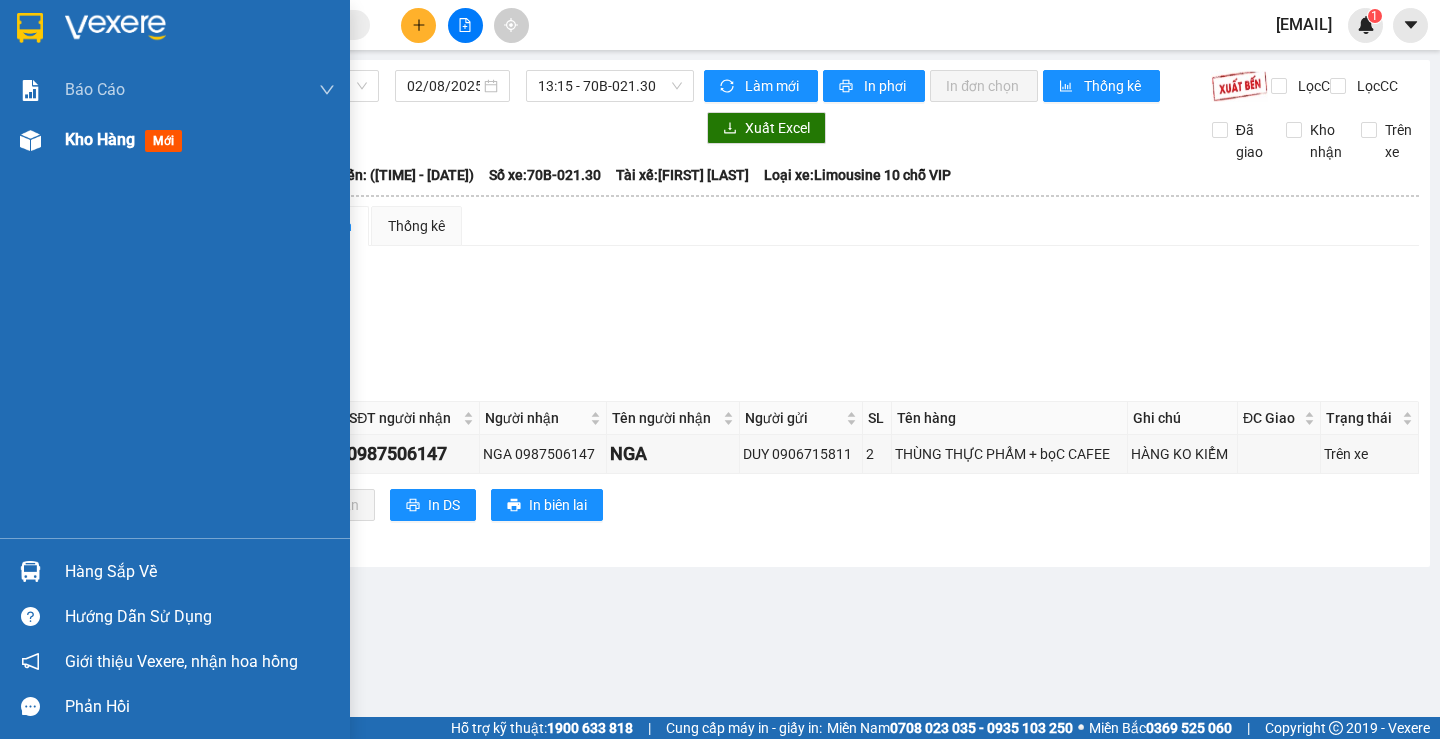 click on "Kho hàng" at bounding box center [100, 139] 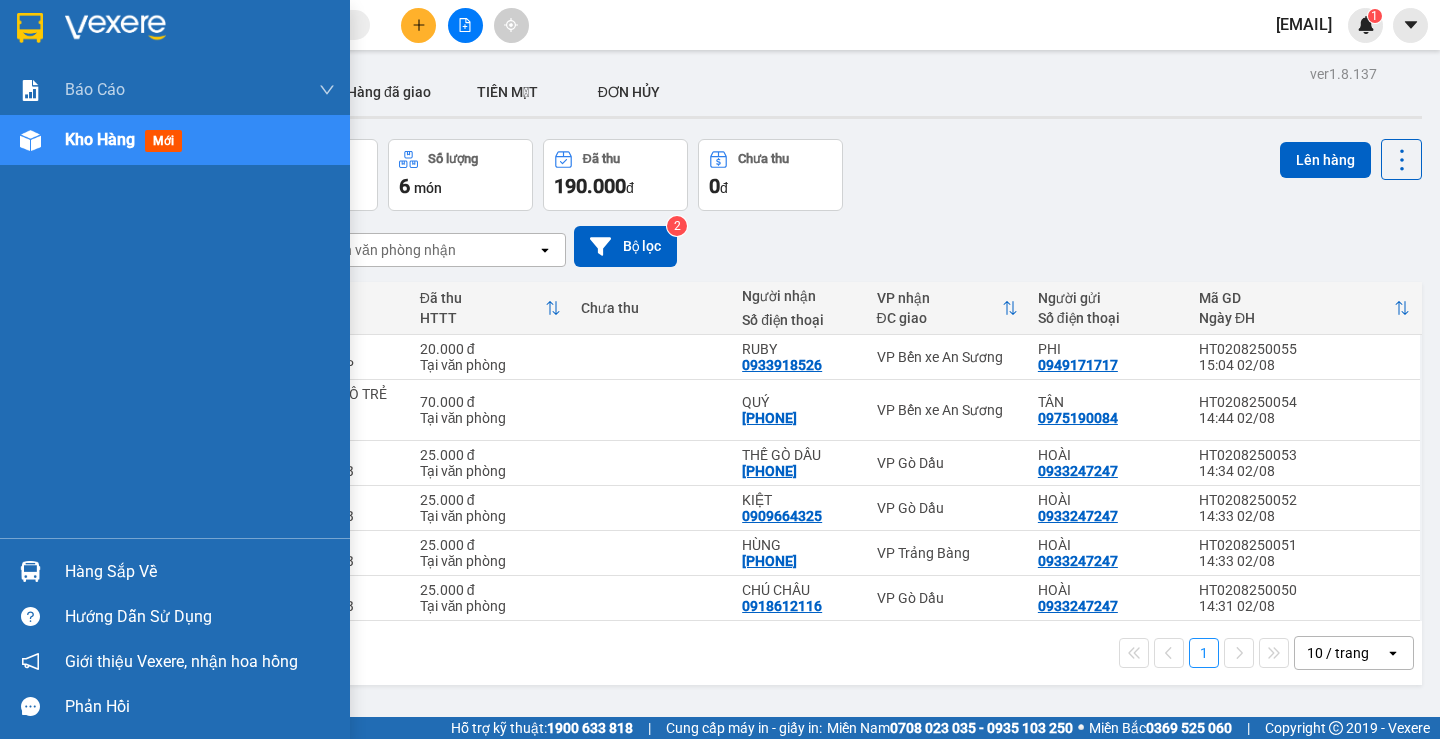 click on "Hàng sắp về" at bounding box center (175, 571) 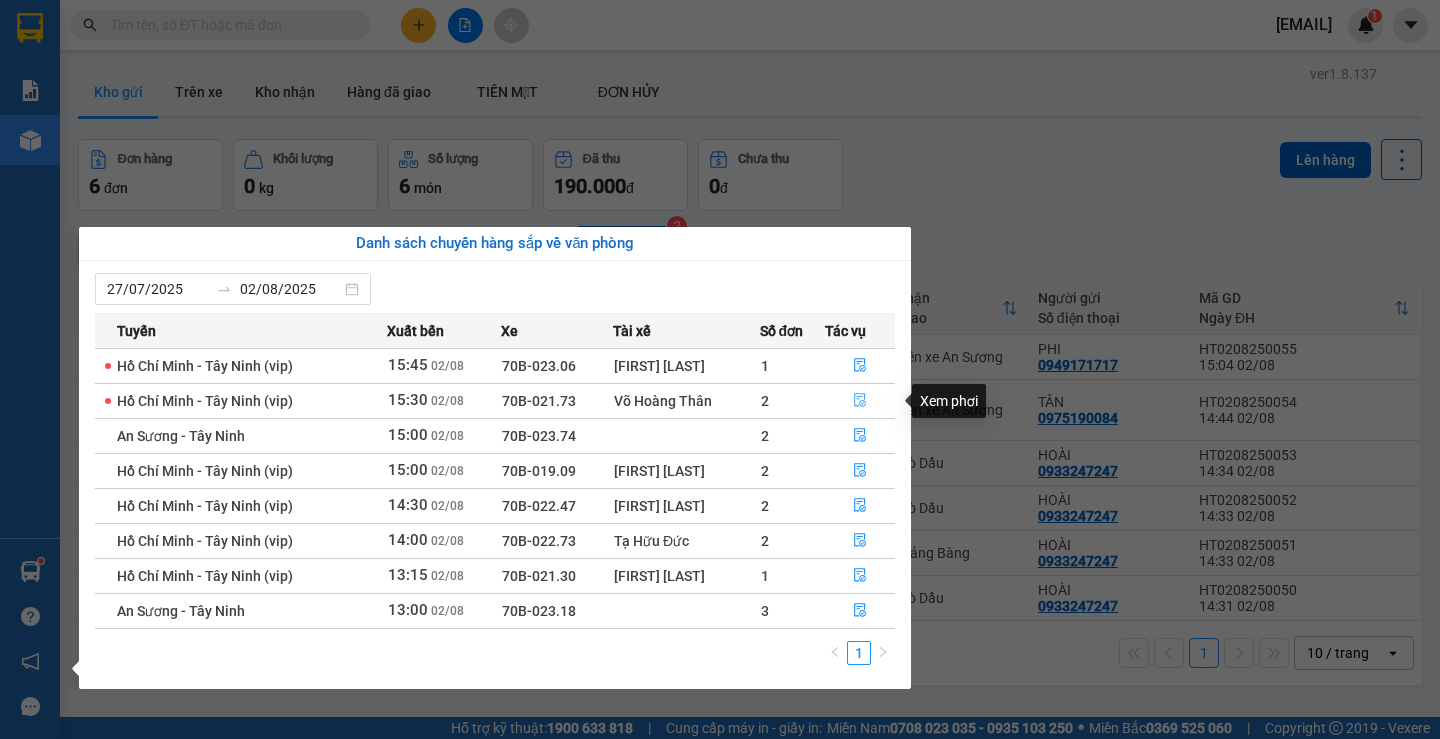 click at bounding box center (860, 401) 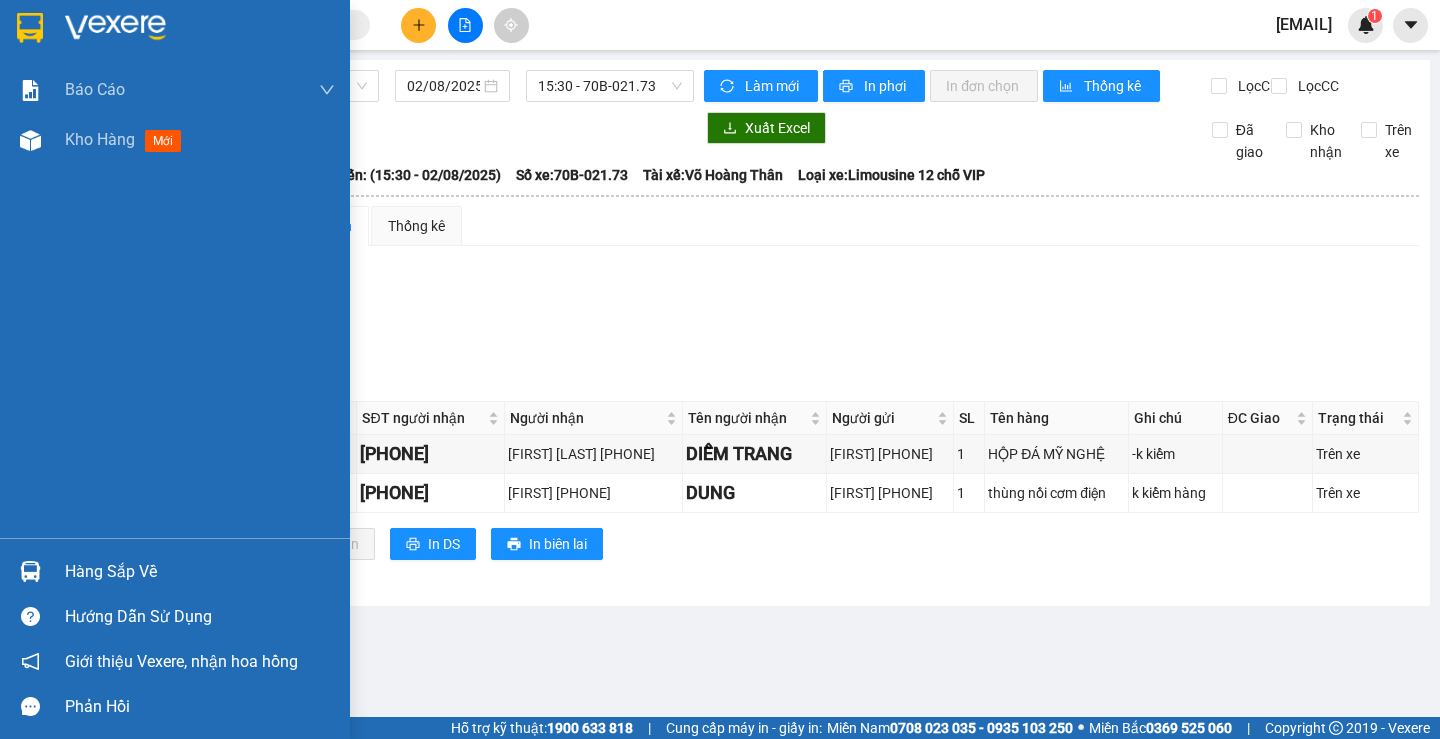 click on "Hàng sắp về" at bounding box center (200, 572) 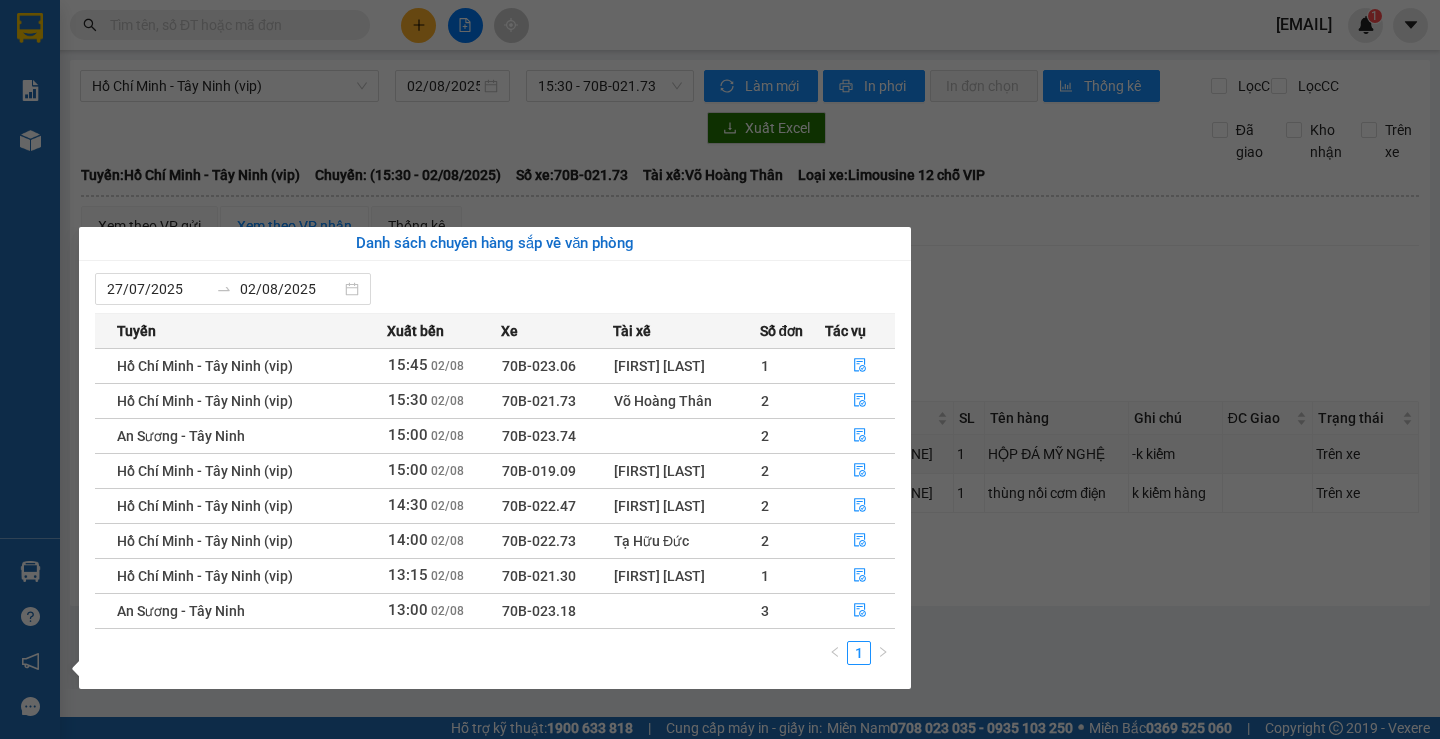 click on "Kết quả tìm kiếm ( 0 )  Bộ lọc  No Data pvhoathanh.dongphuoc 1     Báo cáo Mẫu 1: Báo cáo dòng tiền theo nhân viên Mẫu 1: Báo cáo dòng tiền theo nhân viên (VP)     Kho hàng mới Hàng sắp về Hướng dẫn sử dụng Giới thiệu Vexere, nhận hoa hồng Phản hồi Phần mềm hỗ trợ bạn tốt chứ? Hồ Chí Minh - Tây Ninh (vip) [DATE] [TIME]     - 70B-021.73  Làm mới In phơi In đơn chọn Thống kê Lọc  CR Lọc  CC Xuất Excel Đã giao Kho nhận Trên xe Đồng Phước   19001152   Bến xe Tây Ninh, 01 Võ Văn Truyện, KP 1, Phường 2 [TIME] - [DATE] Tuyến:  Hồ Chí Minh - Tây Ninh (vip) Chuyến:   ([TIME] - [DATE]) Tài xế:  [FIRST] [LAST]   Số xe:  70B-021.73 Loại xe:  Limousine 12 chỗ VIP Tuyến:  Hồ Chí Minh - Tây Ninh (vip) Chuyến:   ([TIME] - [DATE]) Số xe:  70B-021.73 Tài xế:  [FIRST] [LAST] Loại xe:  Limousine 12 chỗ VIP Xem theo VP gửi Xem theo VP nhận Thống kê TỔNG   2" at bounding box center (720, 369) 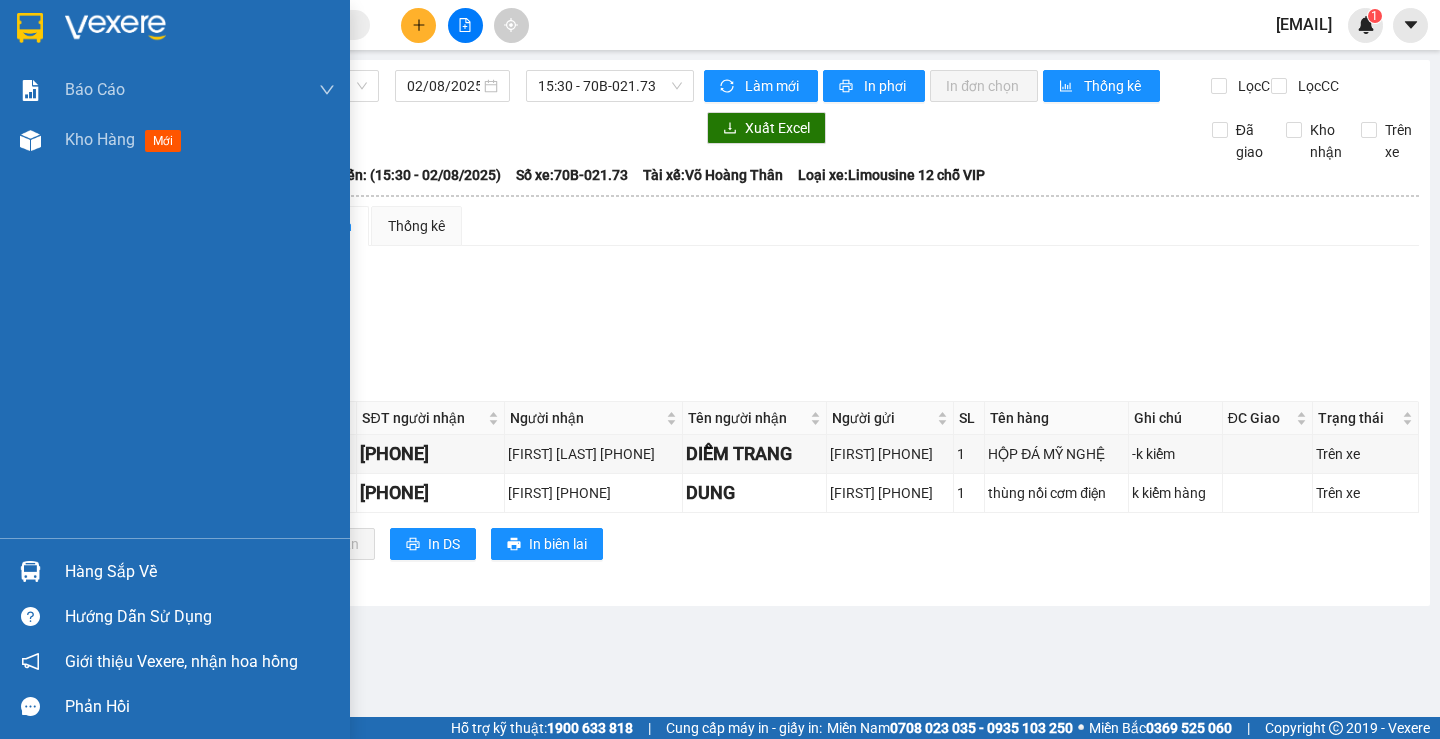 click at bounding box center (30, 571) 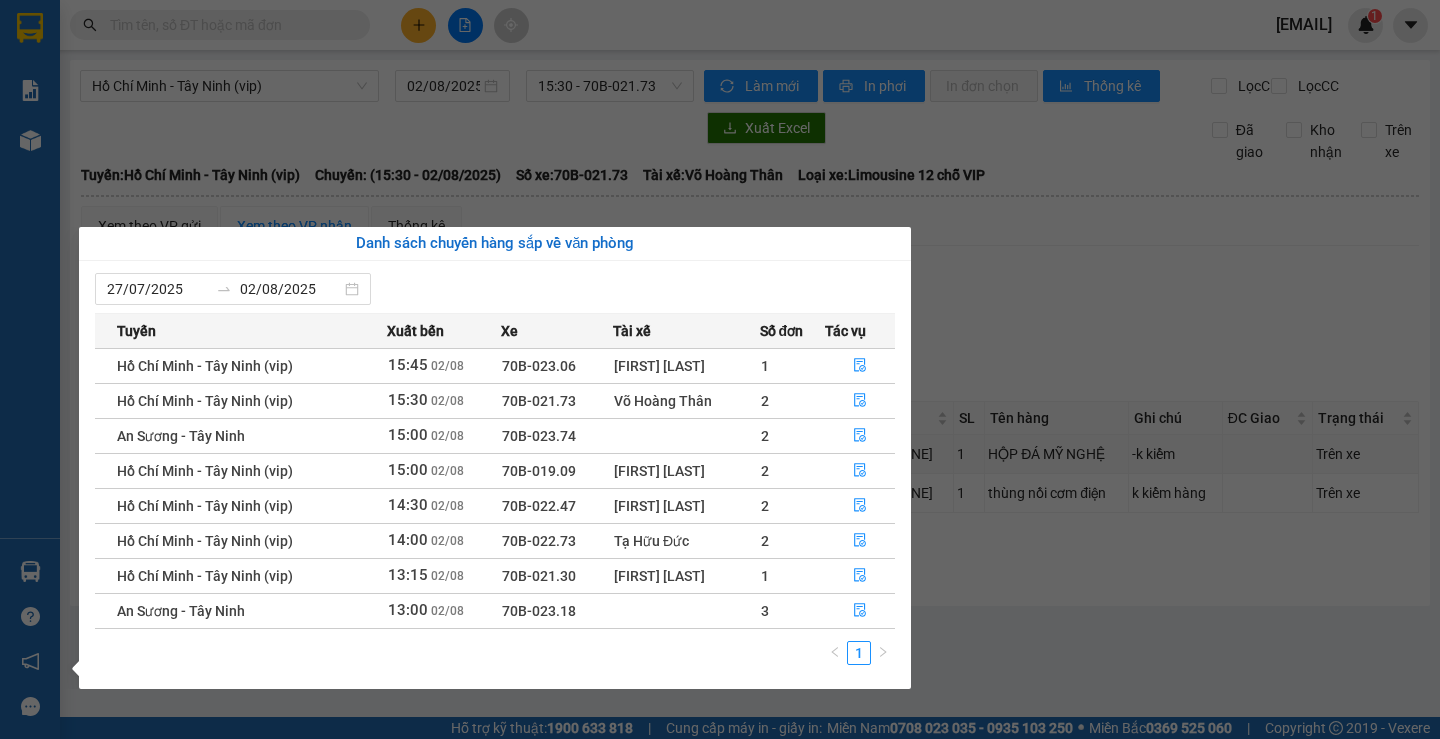 click on "Kết quả tìm kiếm ( 0 )  Bộ lọc  No Data pvhoathanh.dongphuoc 1     Báo cáo Mẫu 1: Báo cáo dòng tiền theo nhân viên Mẫu 1: Báo cáo dòng tiền theo nhân viên (VP)     Kho hàng mới Hàng sắp về Hướng dẫn sử dụng Giới thiệu Vexere, nhận hoa hồng Phản hồi Phần mềm hỗ trợ bạn tốt chứ? Hồ Chí Minh - Tây Ninh (vip) [DATE] [TIME]     - 70B-021.73  Làm mới In phơi In đơn chọn Thống kê Lọc  CR Lọc  CC Xuất Excel Đã giao Kho nhận Trên xe Đồng Phước   19001152   Bến xe Tây Ninh, 01 Võ Văn Truyện, KP 1, Phường 2 [TIME] - [DATE] Tuyến:  Hồ Chí Minh - Tây Ninh (vip) Chuyến:   ([TIME] - [DATE]) Tài xế:  [FIRST] [LAST]   Số xe:  70B-021.73 Loại xe:  Limousine 12 chỗ VIP Tuyến:  Hồ Chí Minh - Tây Ninh (vip) Chuyến:   ([TIME] - [DATE]) Số xe:  70B-021.73 Tài xế:  [FIRST] [LAST] Loại xe:  Limousine 12 chỗ VIP Xem theo VP gửi Xem theo VP nhận Thống kê TỔNG   2" at bounding box center (720, 369) 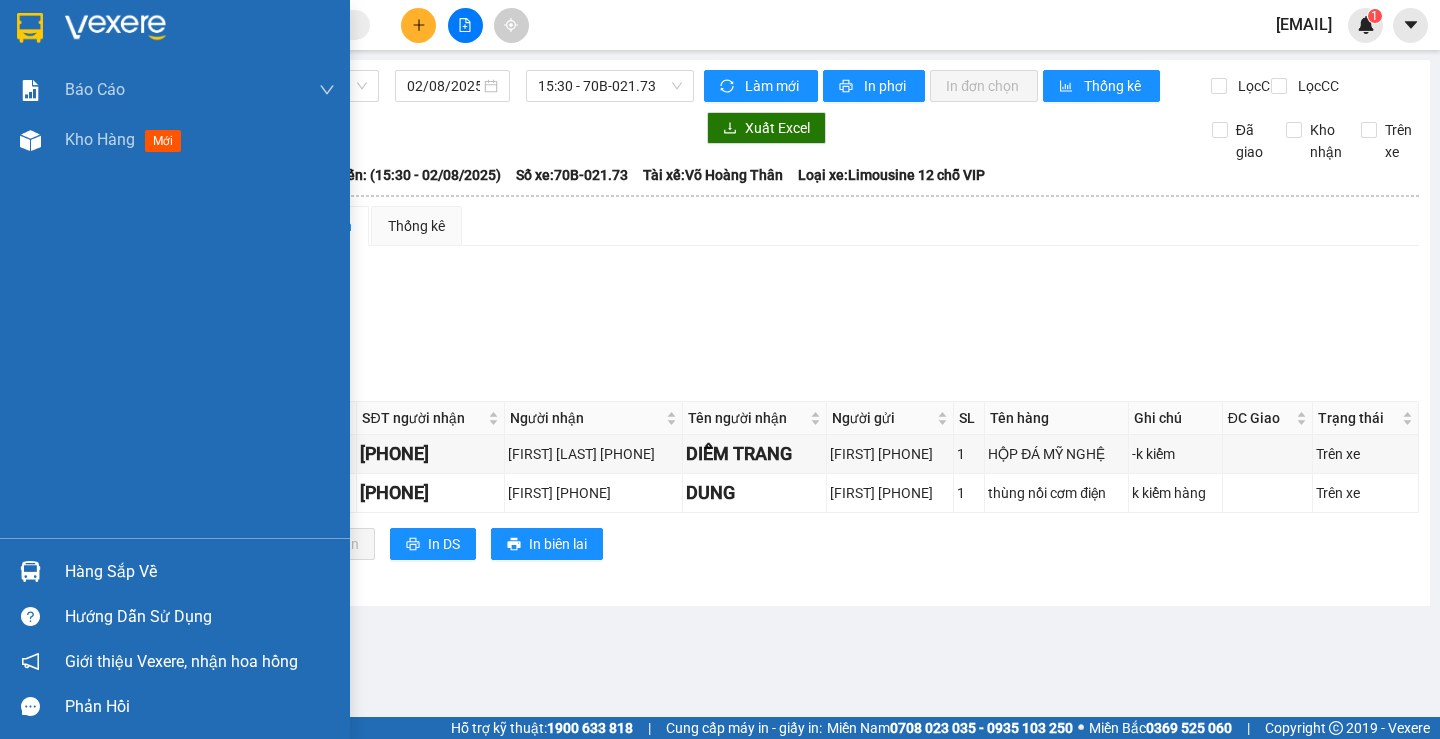 click at bounding box center (30, 571) 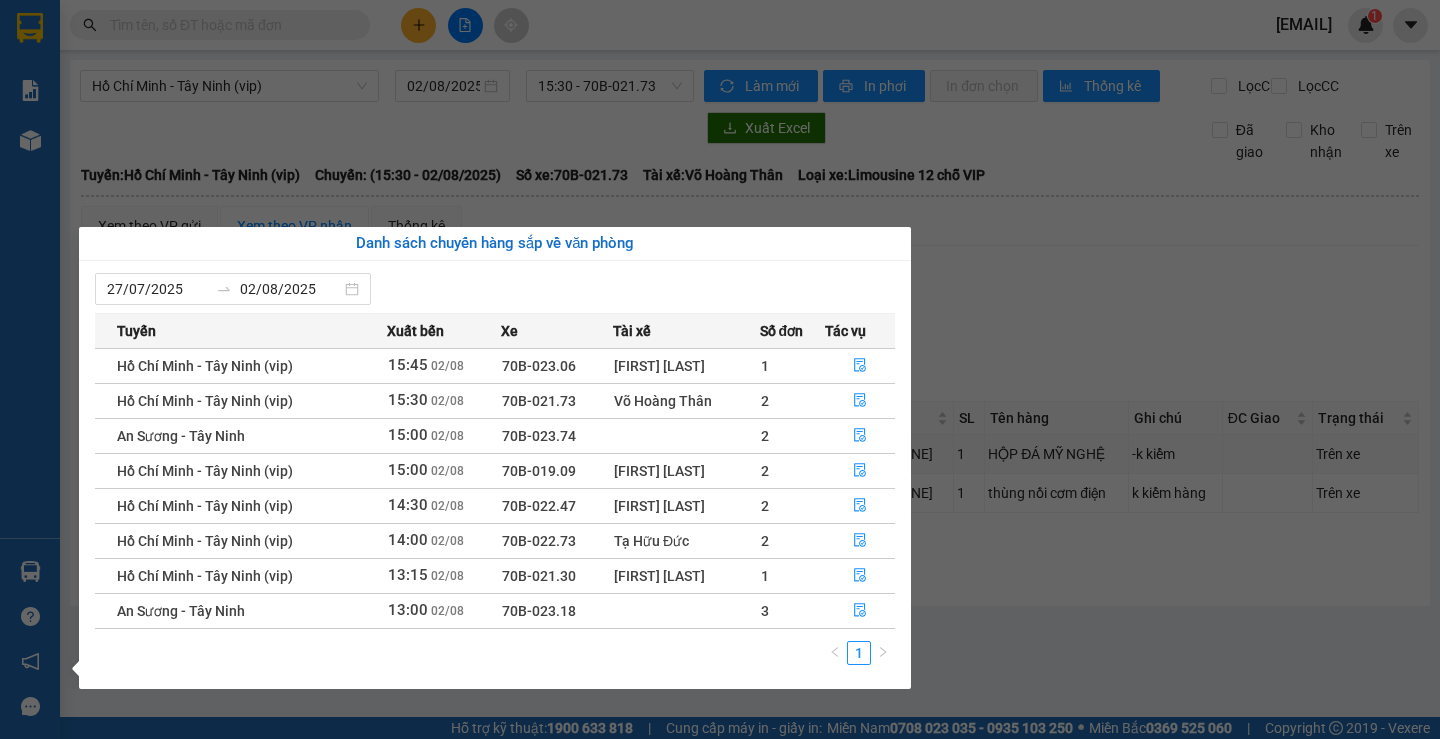 click on "Kết quả tìm kiếm ( 0 )  Bộ lọc  No Data pvhoathanh.dongphuoc 1     Báo cáo Mẫu 1: Báo cáo dòng tiền theo nhân viên Mẫu 1: Báo cáo dòng tiền theo nhân viên (VP)     Kho hàng mới Hàng sắp về Hướng dẫn sử dụng Giới thiệu Vexere, nhận hoa hồng Phản hồi Phần mềm hỗ trợ bạn tốt chứ? Hồ Chí Minh - Tây Ninh (vip) [DATE] [TIME]     - 70B-021.73  Làm mới In phơi In đơn chọn Thống kê Lọc  CR Lọc  CC Xuất Excel Đã giao Kho nhận Trên xe Đồng Phước   19001152   Bến xe Tây Ninh, 01 Võ Văn Truyện, KP 1, Phường 2 [TIME] - [DATE] Tuyến:  Hồ Chí Minh - Tây Ninh (vip) Chuyến:   ([TIME] - [DATE]) Tài xế:  [FIRST] [LAST]   Số xe:  70B-021.73 Loại xe:  Limousine 12 chỗ VIP Tuyến:  Hồ Chí Minh - Tây Ninh (vip) Chuyến:   ([TIME] - [DATE]) Số xe:  70B-021.73 Tài xế:  [FIRST] [LAST] Loại xe:  Limousine 12 chỗ VIP Xem theo VP gửi Xem theo VP nhận Thống kê TỔNG   2" at bounding box center (720, 369) 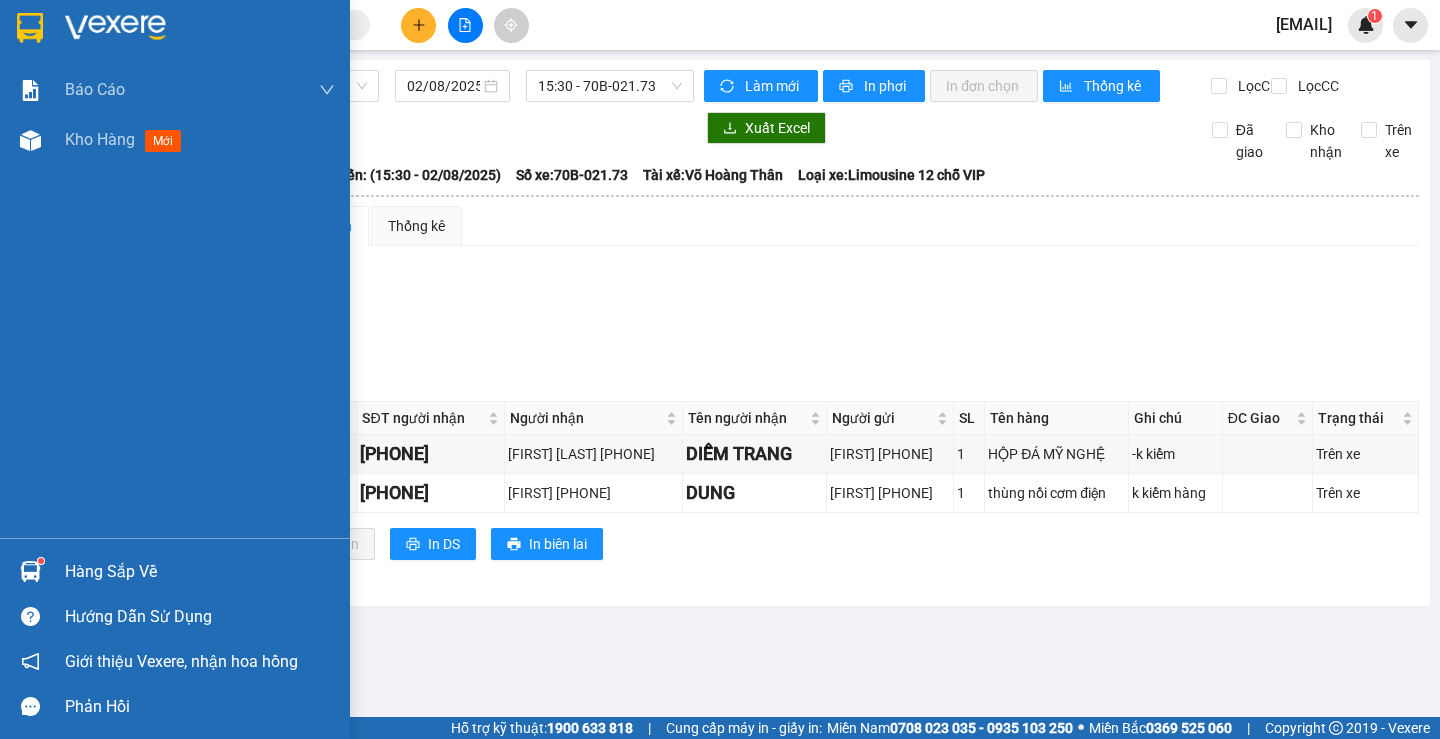 drag, startPoint x: 53, startPoint y: 555, endPoint x: 47, endPoint y: 566, distance: 12.529964 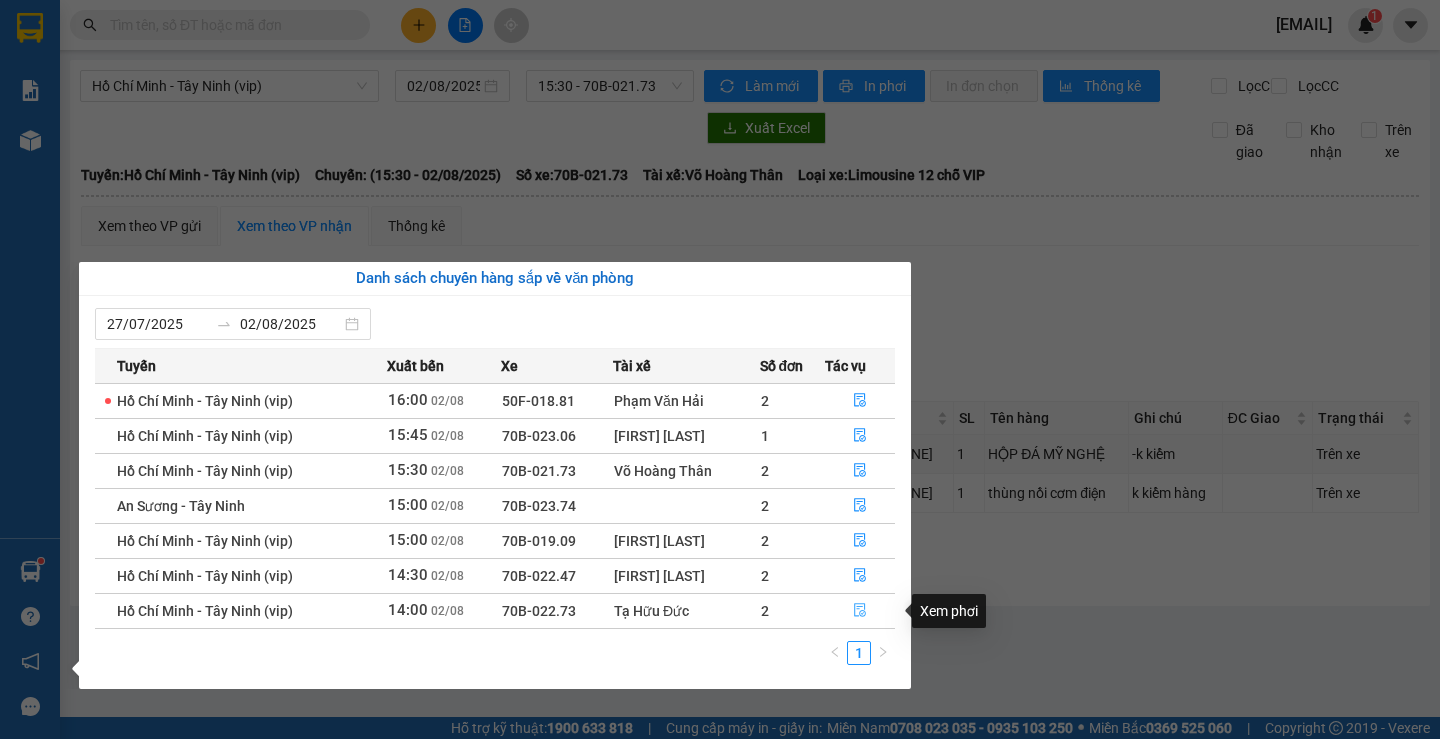 click at bounding box center [860, 611] 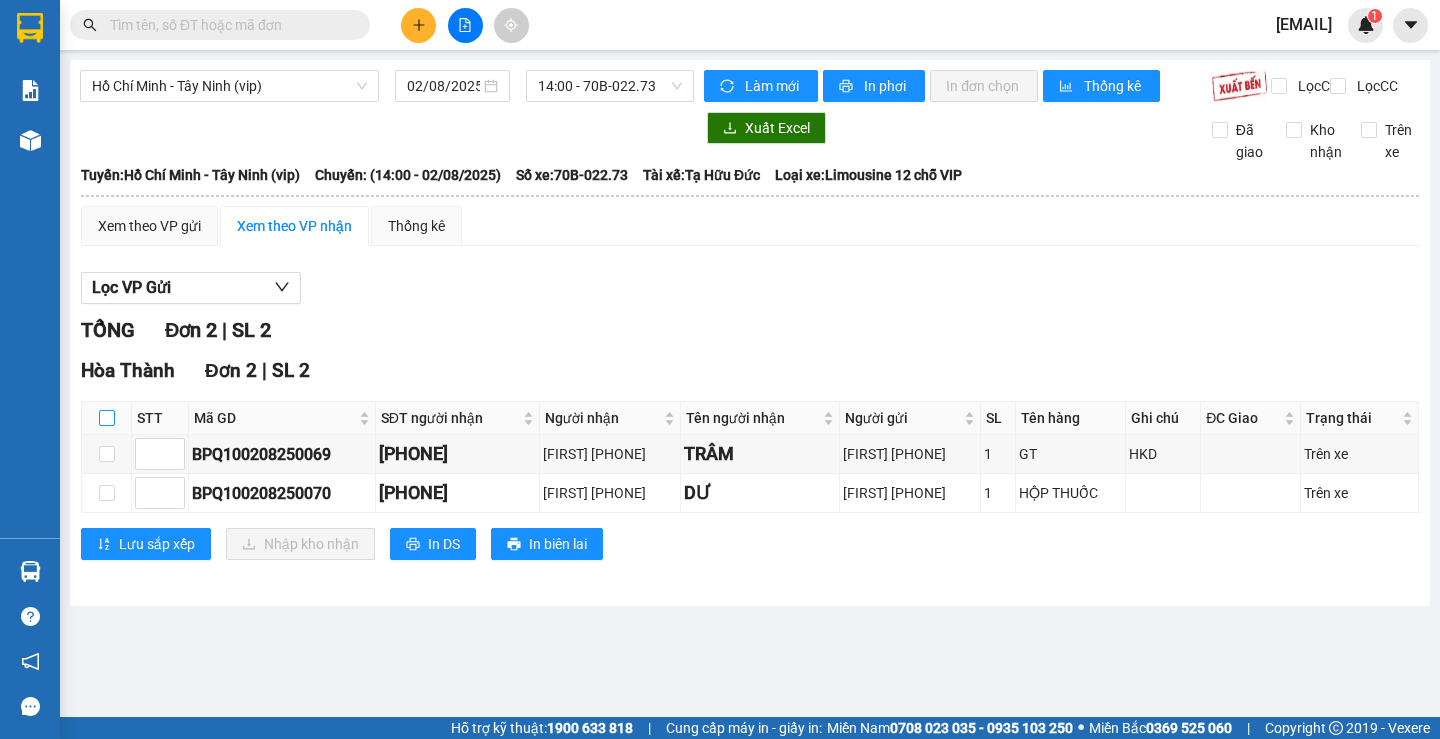 click at bounding box center (107, 418) 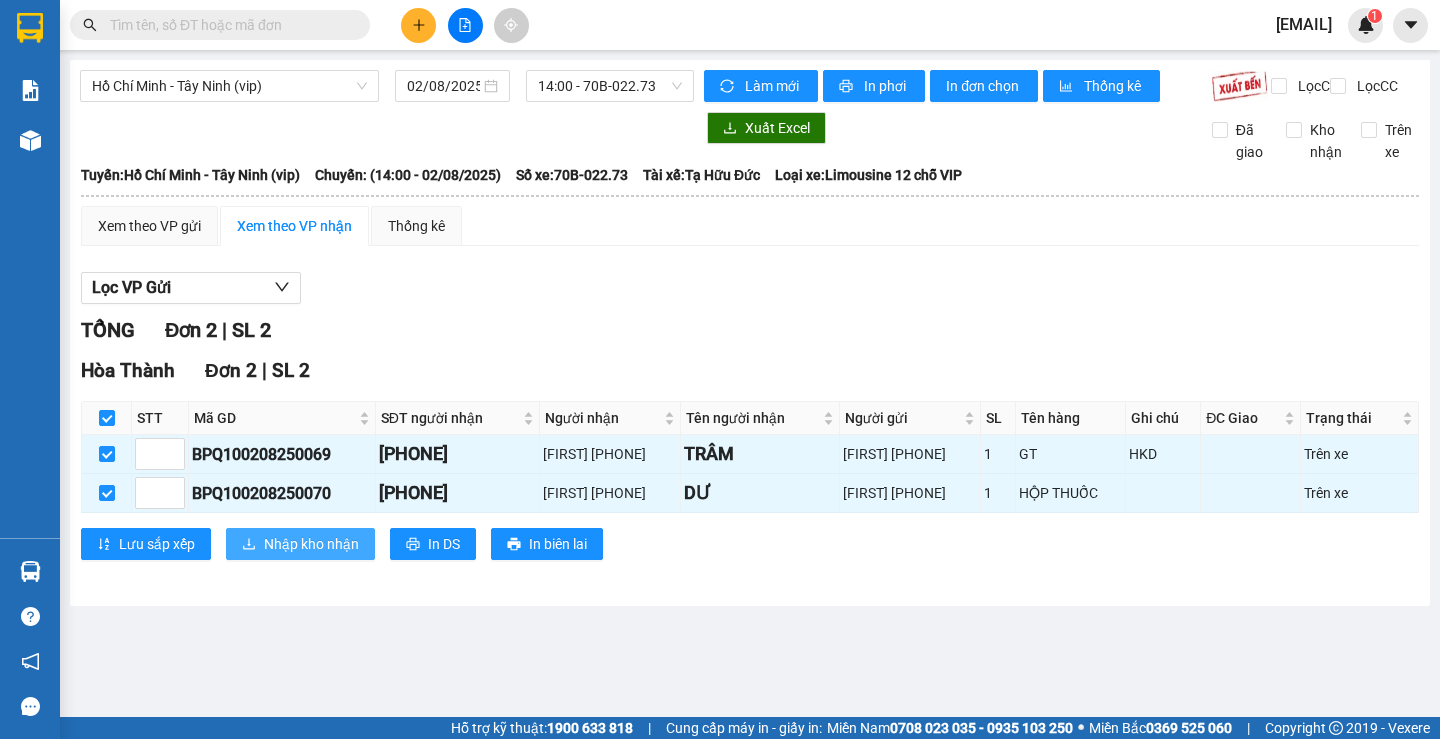 click on "Nhập kho nhận" at bounding box center [300, 544] 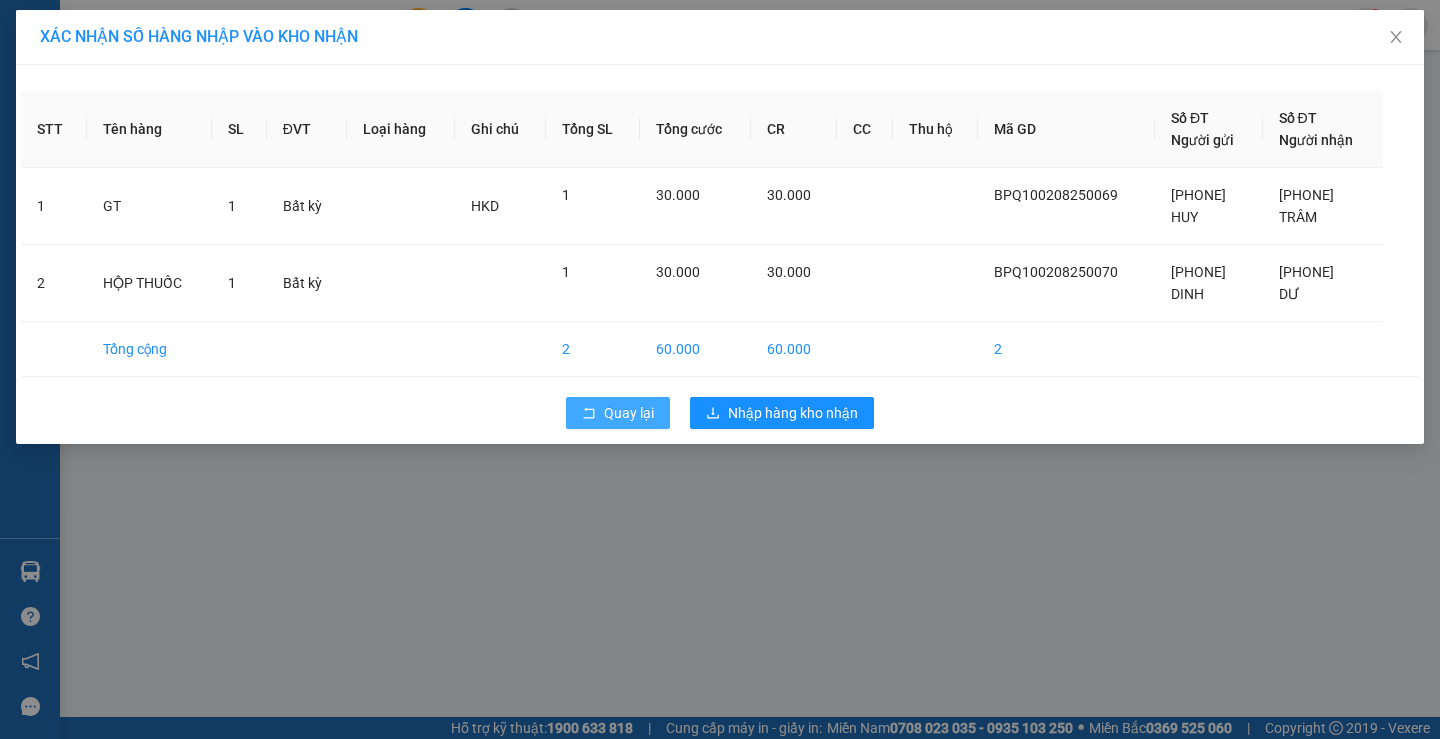 click on "Quay lại" at bounding box center [618, 413] 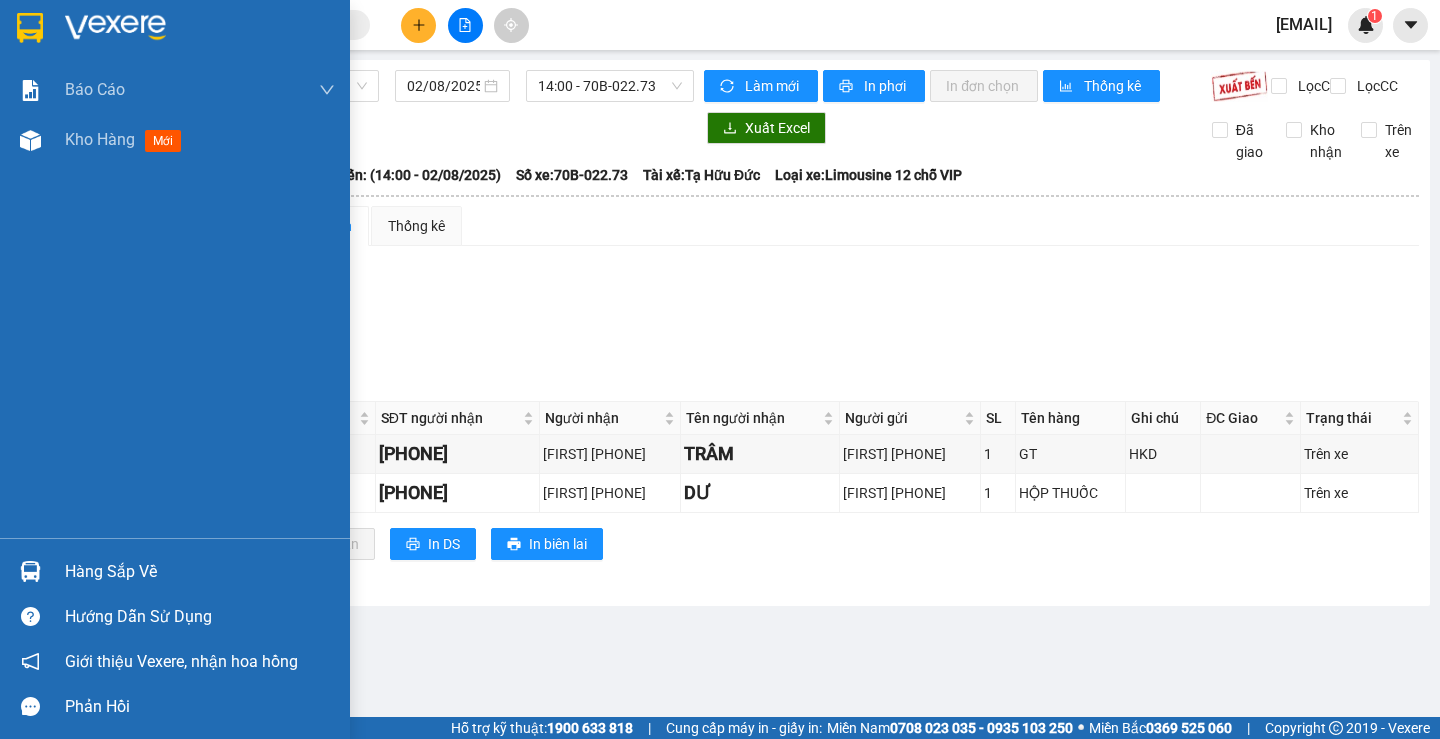drag, startPoint x: 100, startPoint y: 566, endPoint x: 135, endPoint y: 566, distance: 35 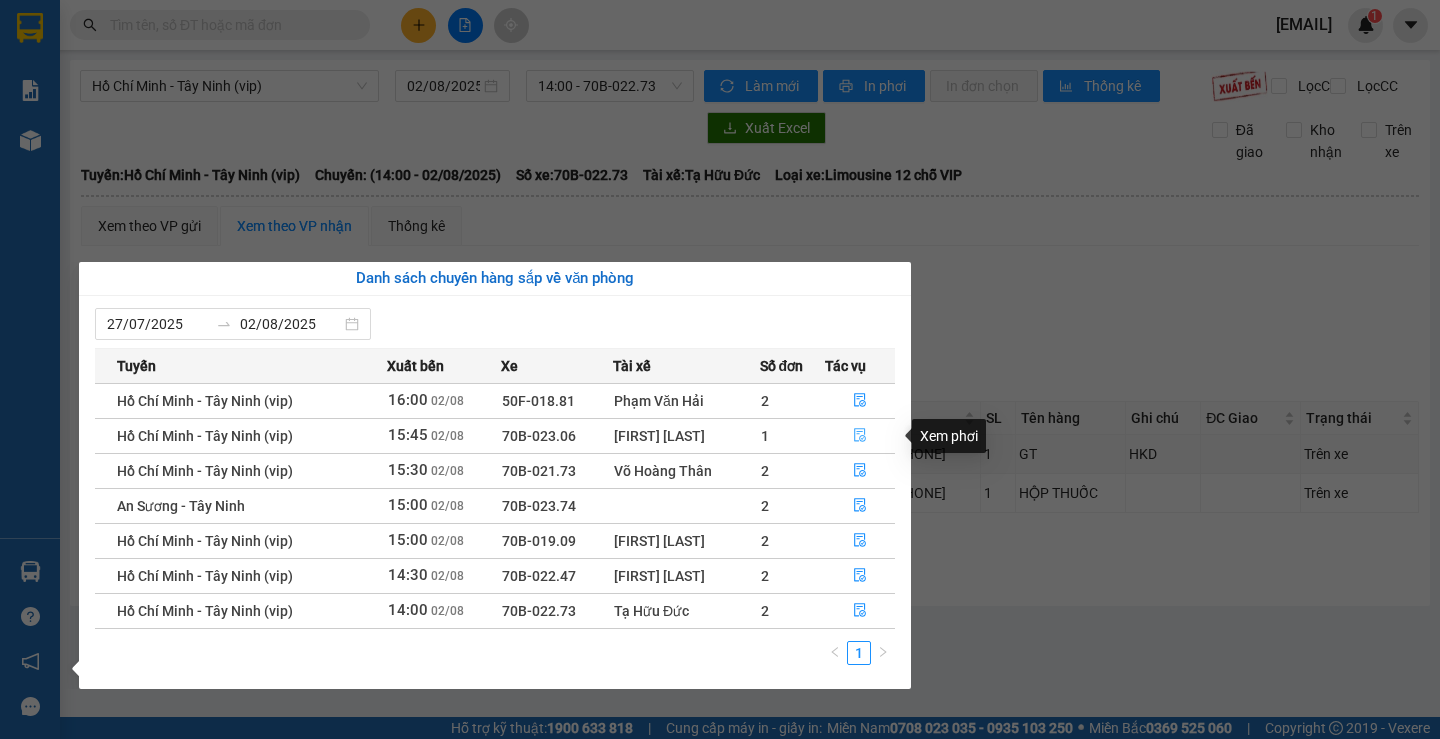 click 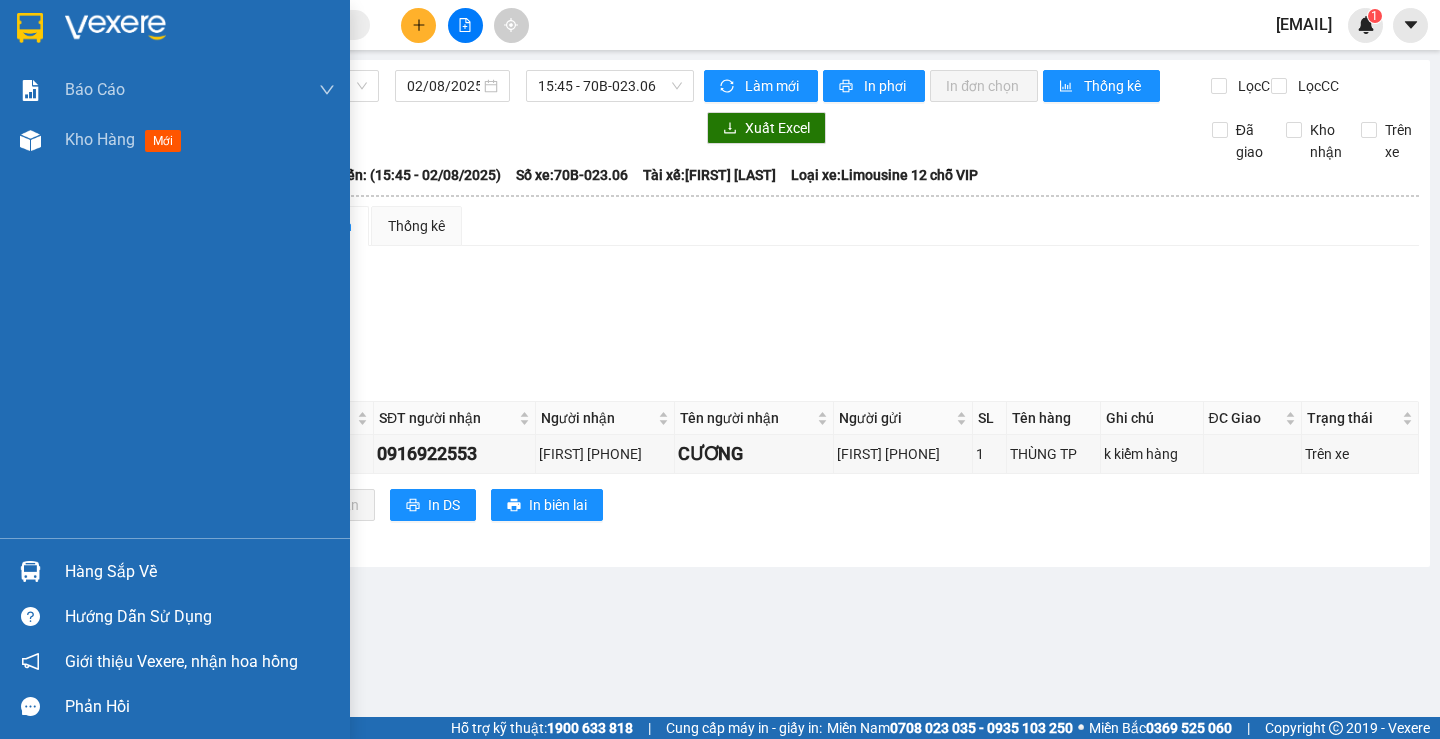 click on "Hàng sắp về" at bounding box center [200, 572] 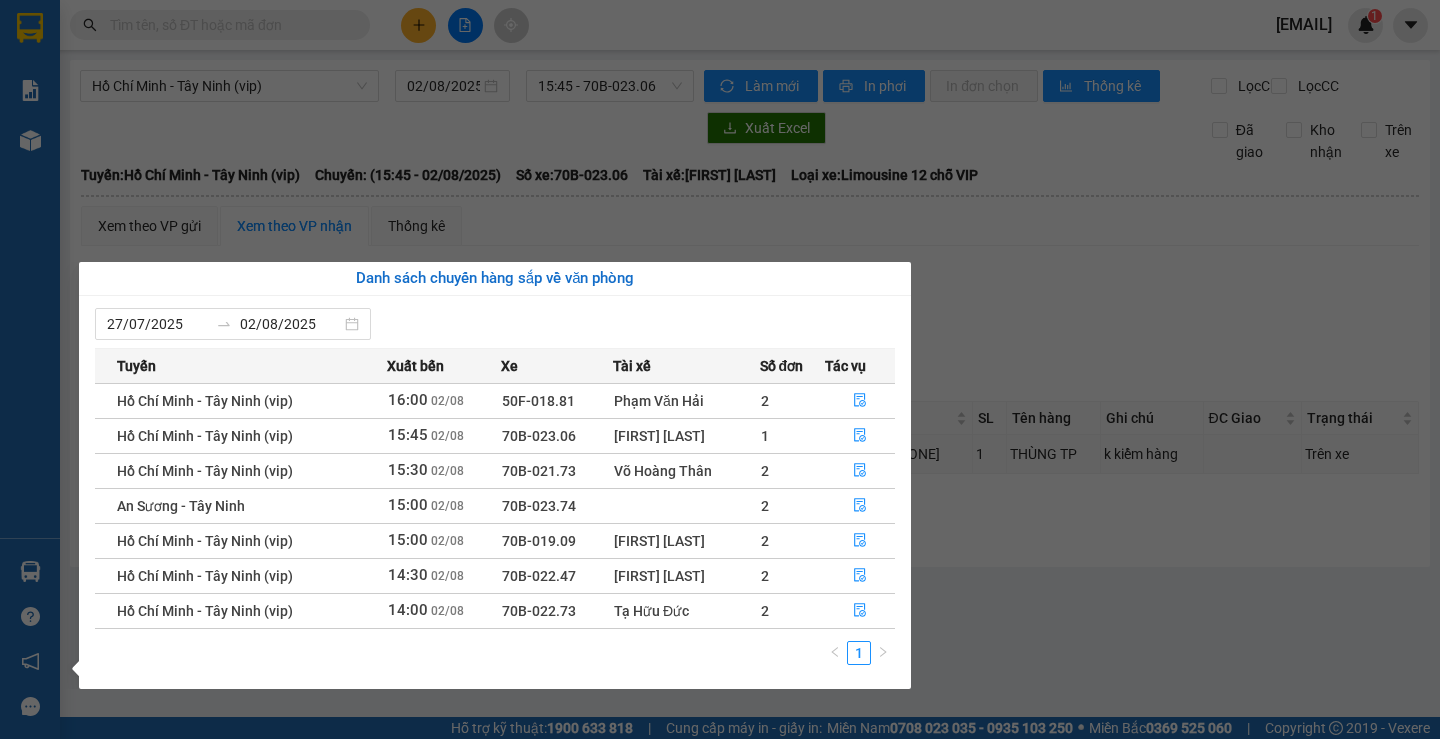 click on "Kết quả tìm kiếm ( 0 )  Bộ lọc  No Data pvhoathanh.dongphuoc 1     Báo cáo Mẫu 1: Báo cáo dòng tiền theo nhân viên Mẫu 1: Báo cáo dòng tiền theo nhân viên (VP)     Kho hàng mới Hàng sắp về Hướng dẫn sử dụng Giới thiệu Vexere, nhận hoa hồng Phản hồi Phần mềm hỗ trợ bạn tốt chứ? Hồ Chí Minh - Tây Ninh (vip) [DATE] [TIME]     - 70B-023.06  Làm mới In phơi In đơn chọn Thống kê Lọc  CR Lọc  CC Xuất Excel Đã giao Kho nhận Trên xe Đồng Phước   19001152   Bến xe Tây Ninh, 01 Võ Văn Truyện, KP 1, Phường 2 [TIME] - [DATE] Tuyến:  Hồ Chí Minh - Tây Ninh (vip) Chuyến:   ([TIME] - [DATE]) Tài xế:  [FIRST] [LAST]    Số xe:  70B-023.06 Loại xe:  Limousine 12 chỗ VIP Tuyến:  Hồ Chí Minh - Tây Ninh (vip) Chuyến:   ([TIME] - [DATE]) Số xe:  70B-023.06 Tài xế:  [FIRST] [LAST]  Loại xe:  Limousine 12 chỗ VIP Xem theo VP gửi Xem theo VP nhận Thống kê TỔNG" at bounding box center (720, 369) 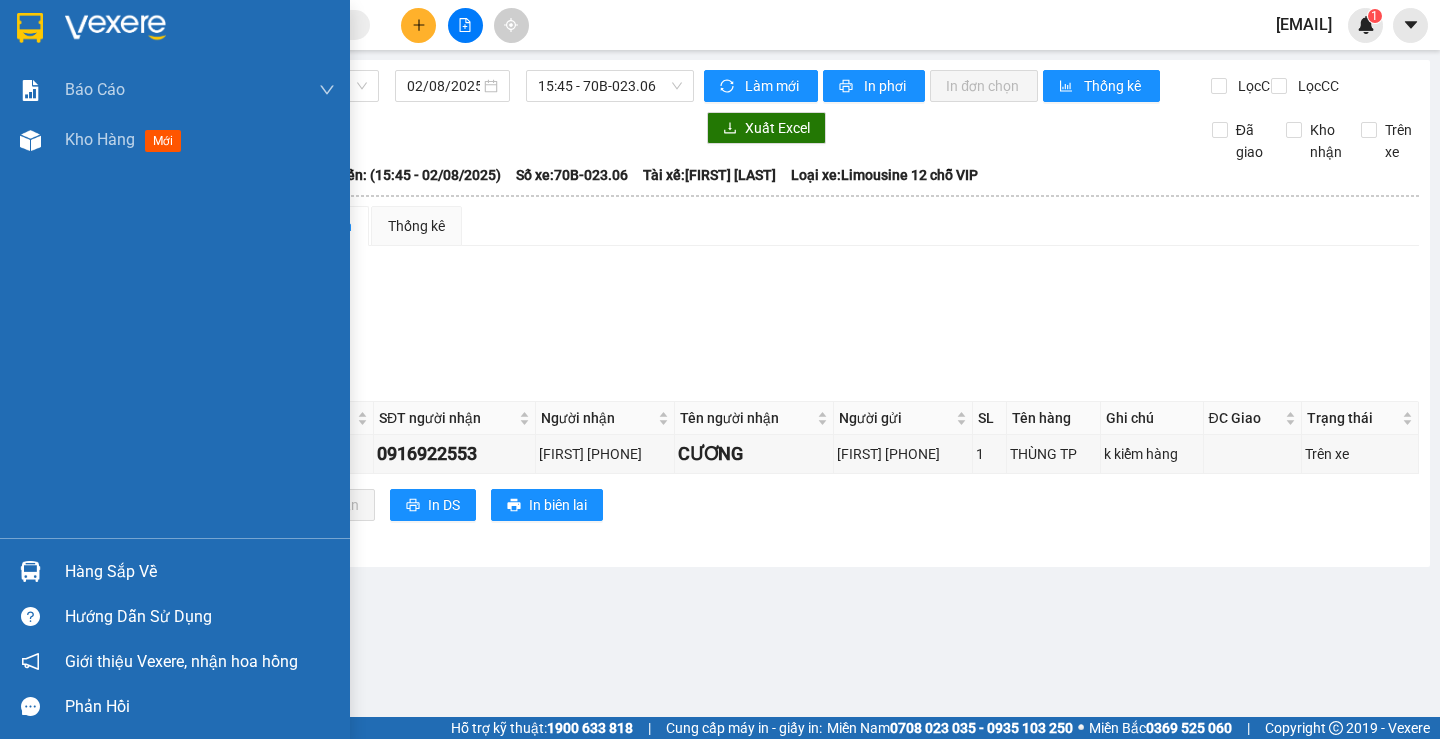click at bounding box center (30, 28) 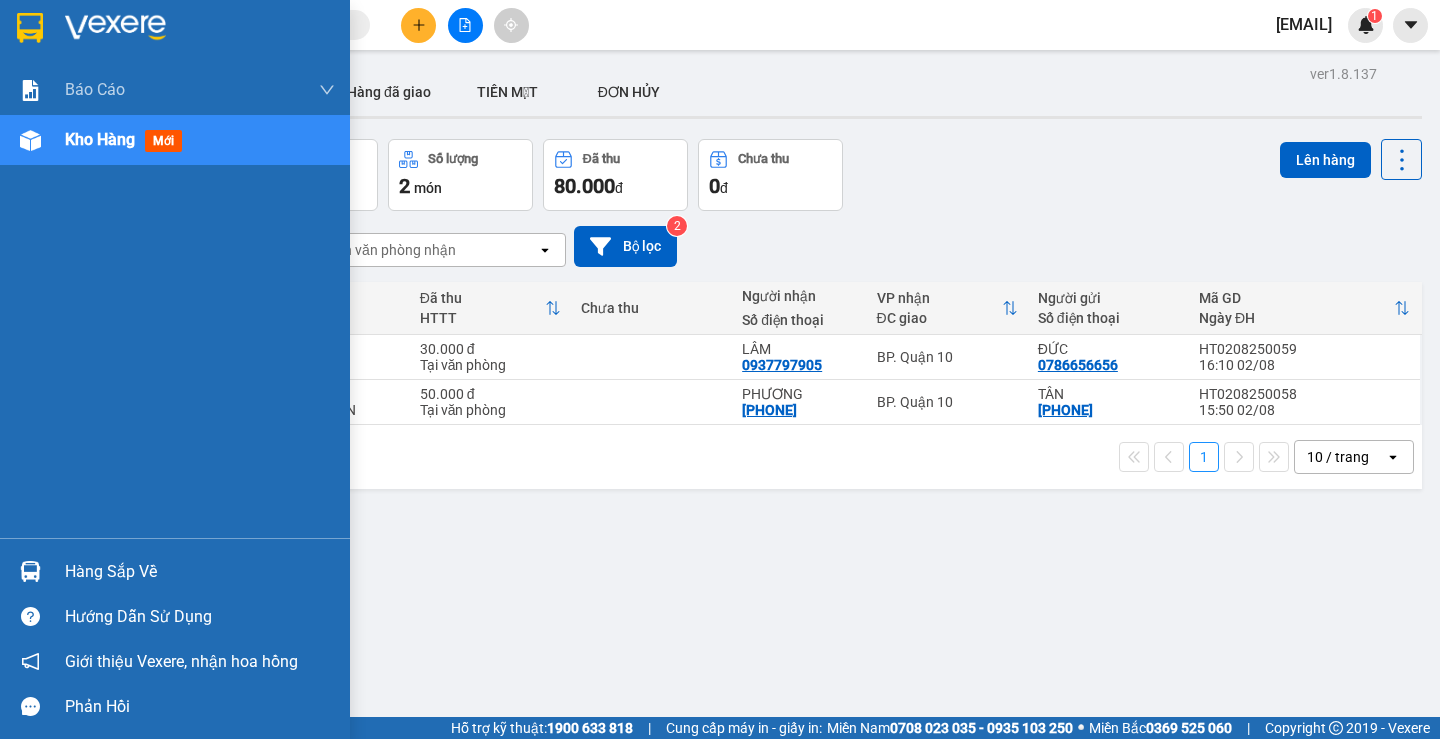 click on "Hàng sắp về" at bounding box center [175, 571] 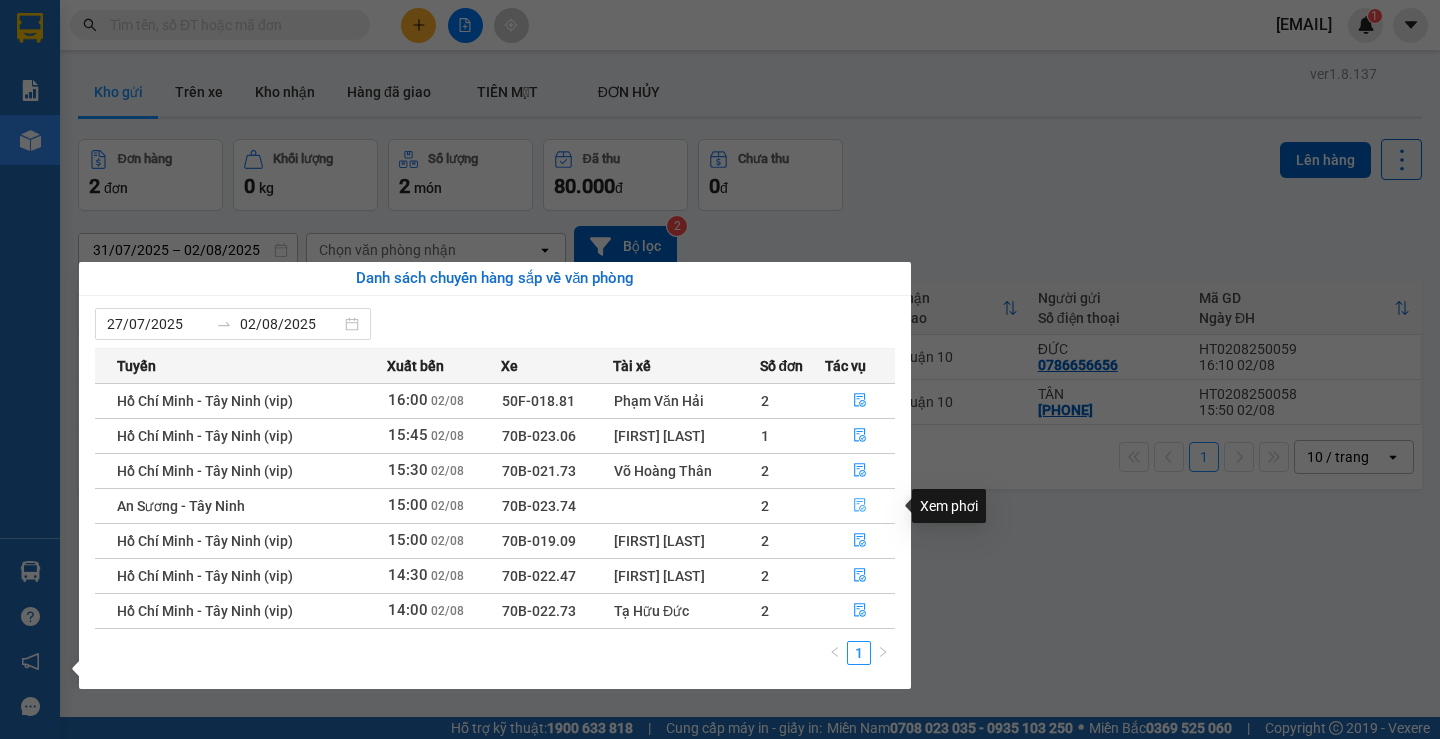 click 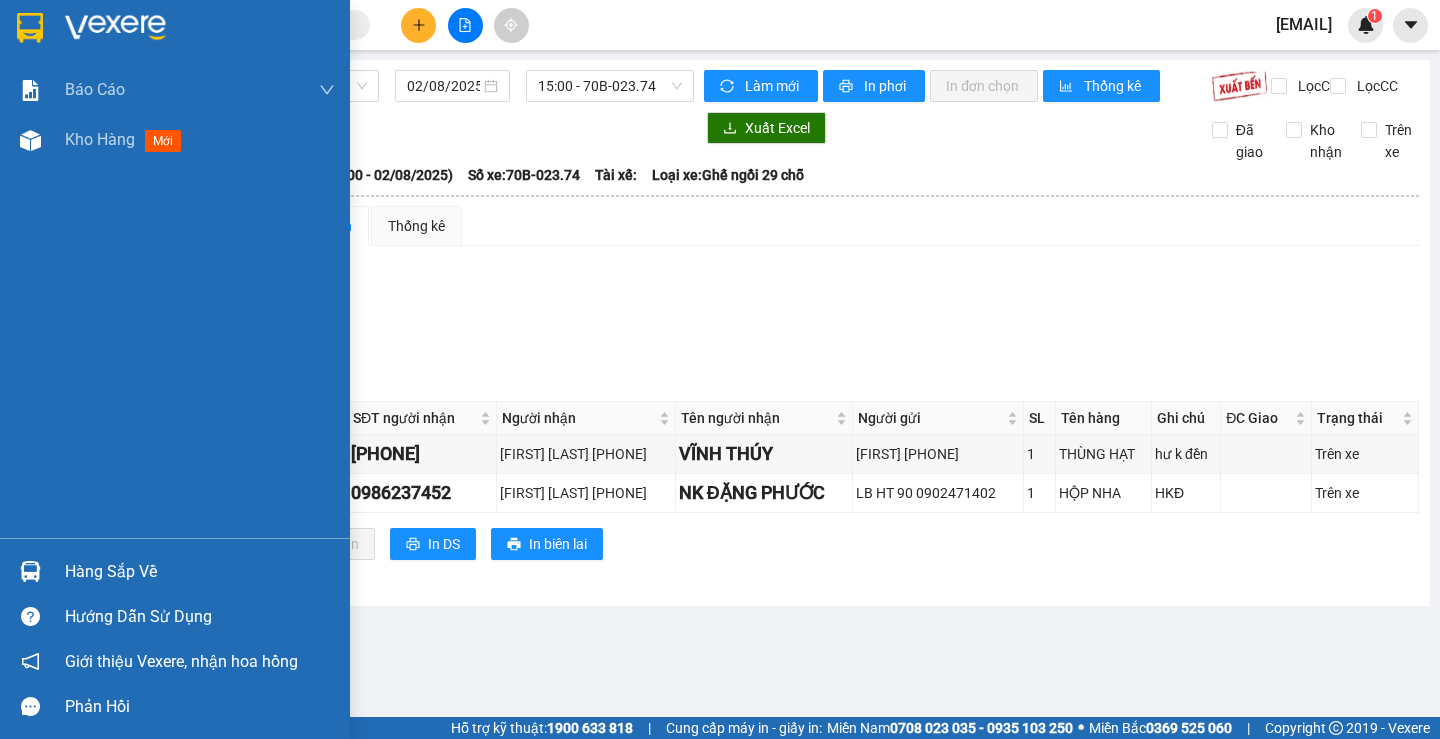 click on "Hàng sắp về" at bounding box center (175, 571) 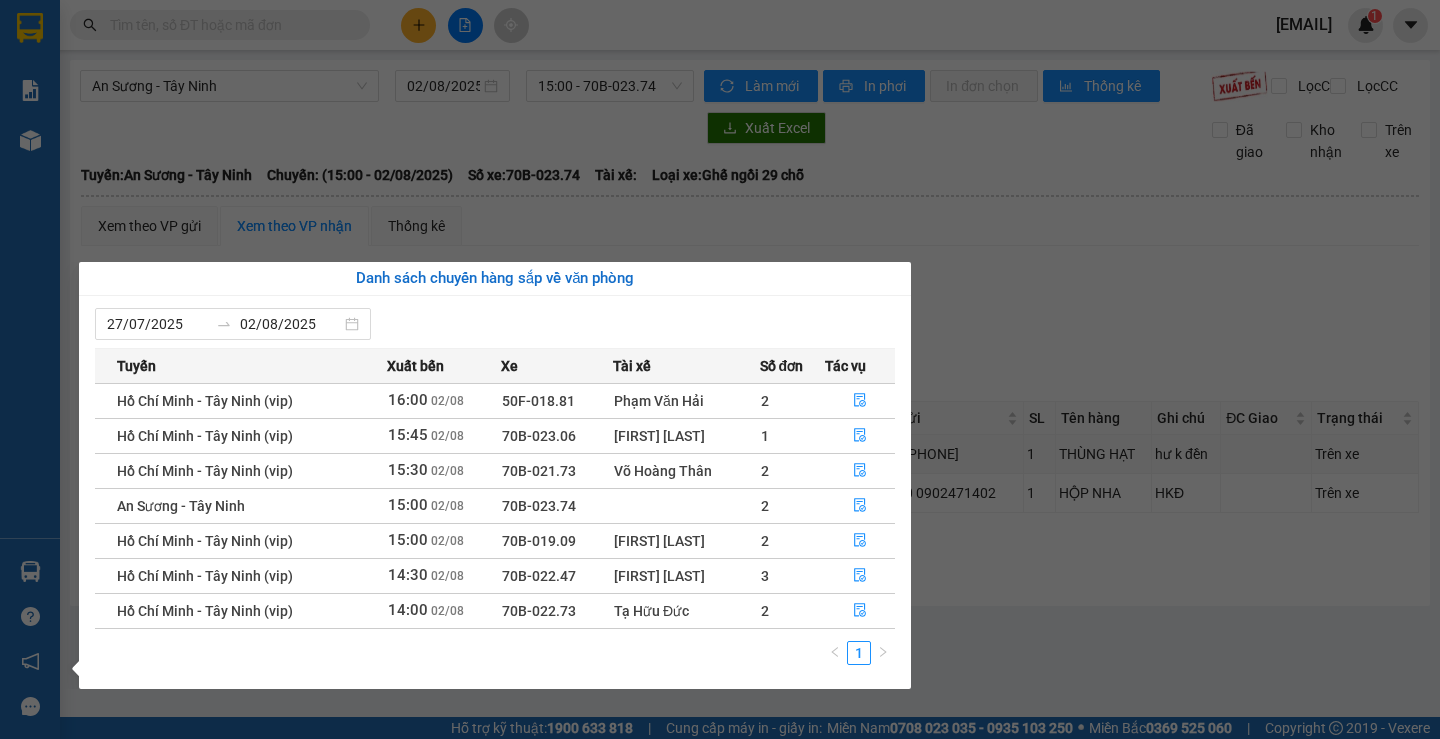 click on "Kết quả tìm kiếm ( 0 )  Bộ lọc  No Data pvhoathanh.dongphuoc 1     Báo cáo Mẫu 1: Báo cáo dòng tiền theo nhân viên Mẫu 1: Báo cáo dòng tiền theo nhân viên (VP)     Kho hàng mới Hàng sắp về Hướng dẫn sử dụng Giới thiệu Vexere, nhận hoa hồng Phản hồi Phần mềm hỗ trợ bạn tốt chứ? An Sương - Tây Ninh [DATE] [TIME]     - 70B-023.74  Làm mới In phơi In đơn chọn Thống kê Lọc  CR Lọc  CC Xuất Excel Đã giao Kho nhận Trên xe Đồng Phước   19001152   Bến xe Tây Ninh, 01 Võ Văn Truyện, KP 1, Phường 2 [TIME] - [DATE] Tuyến:  An Sương - Tây Ninh Chuyến:   ([TIME] - [DATE]) Số xe:  70B-023.74 Loại xe:  Ghế ngồi 29 chỗ Tuyến:  An Sương - Tây Ninh Chuyến:   ([TIME] - [DATE]) Số xe:  70B-023.74 Tài xế:  Loại xe:  Ghế ngồi 29 chỗ Xem theo VP gửi Xem theo VP nhận Thống kê Lọc VP Gửi TỔNG Đơn   2 | SL   2 Hòa Thành Đơn   2 | SL   2 STT Mã GD SL   1" at bounding box center [720, 369] 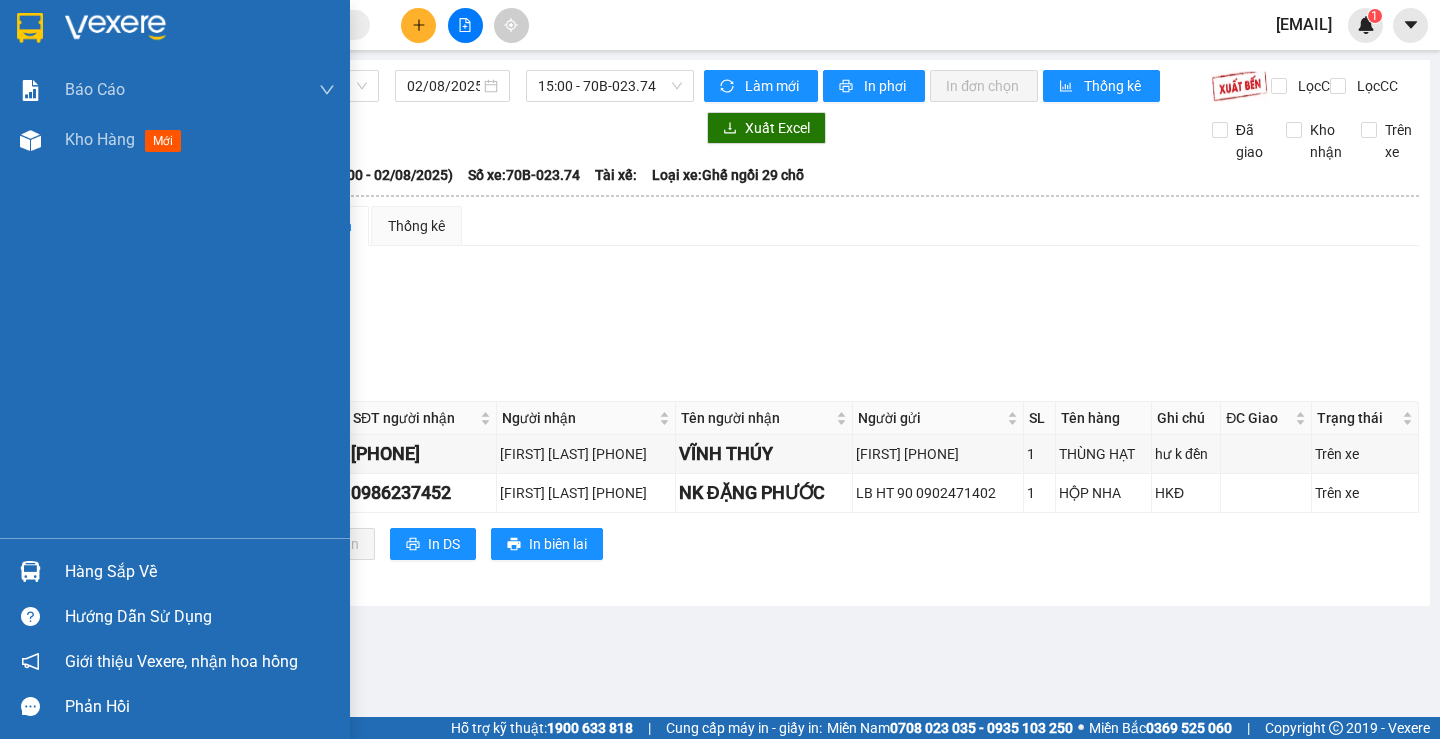 click on "Hàng sắp về" at bounding box center [175, 571] 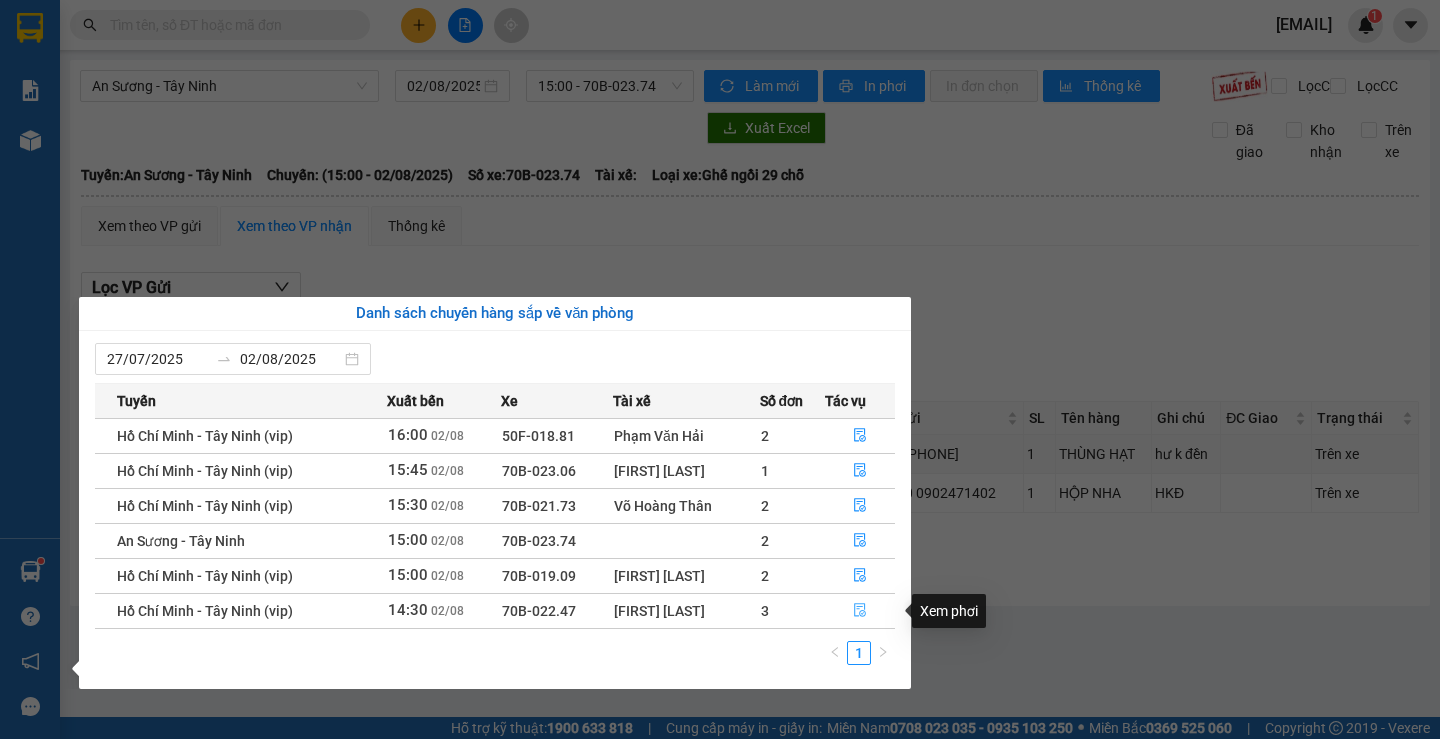 click 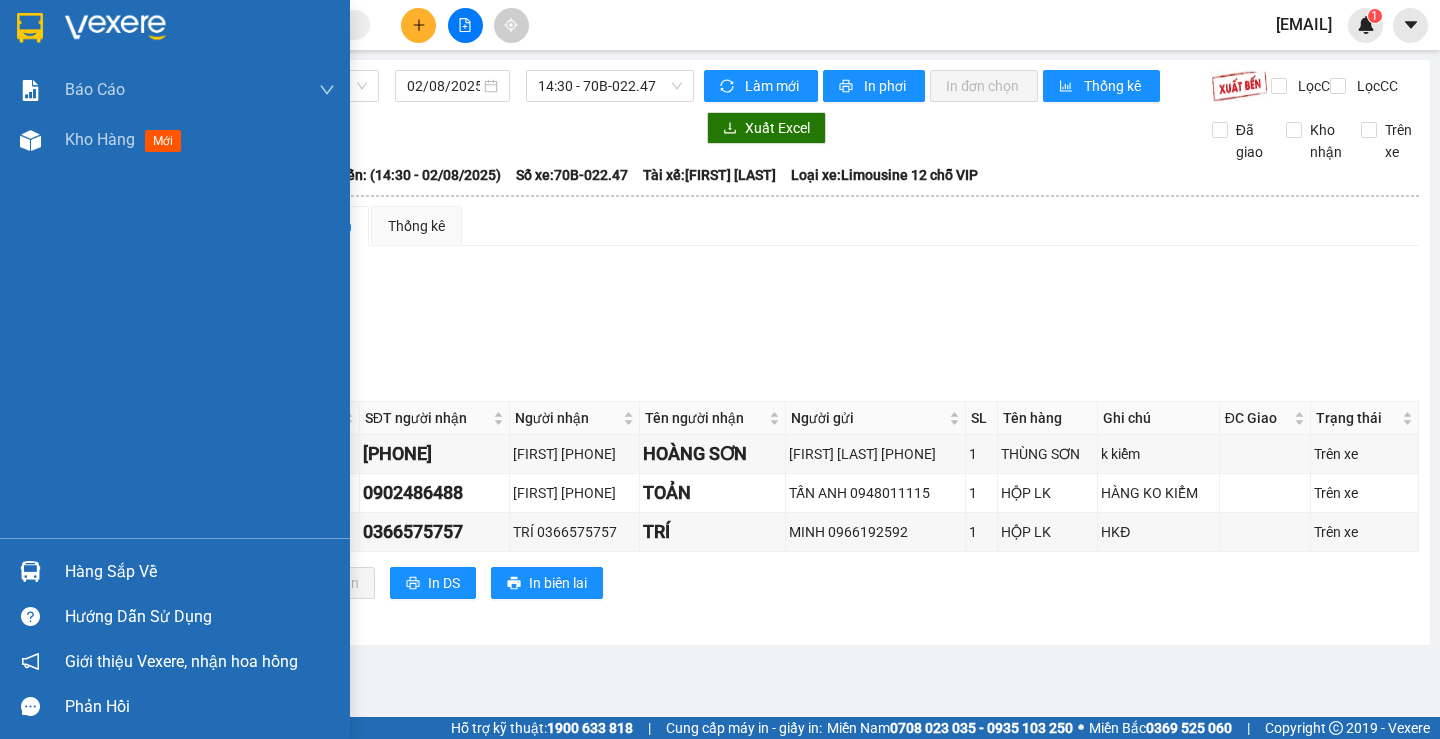 drag, startPoint x: 95, startPoint y: 556, endPoint x: 109, endPoint y: 560, distance: 14.56022 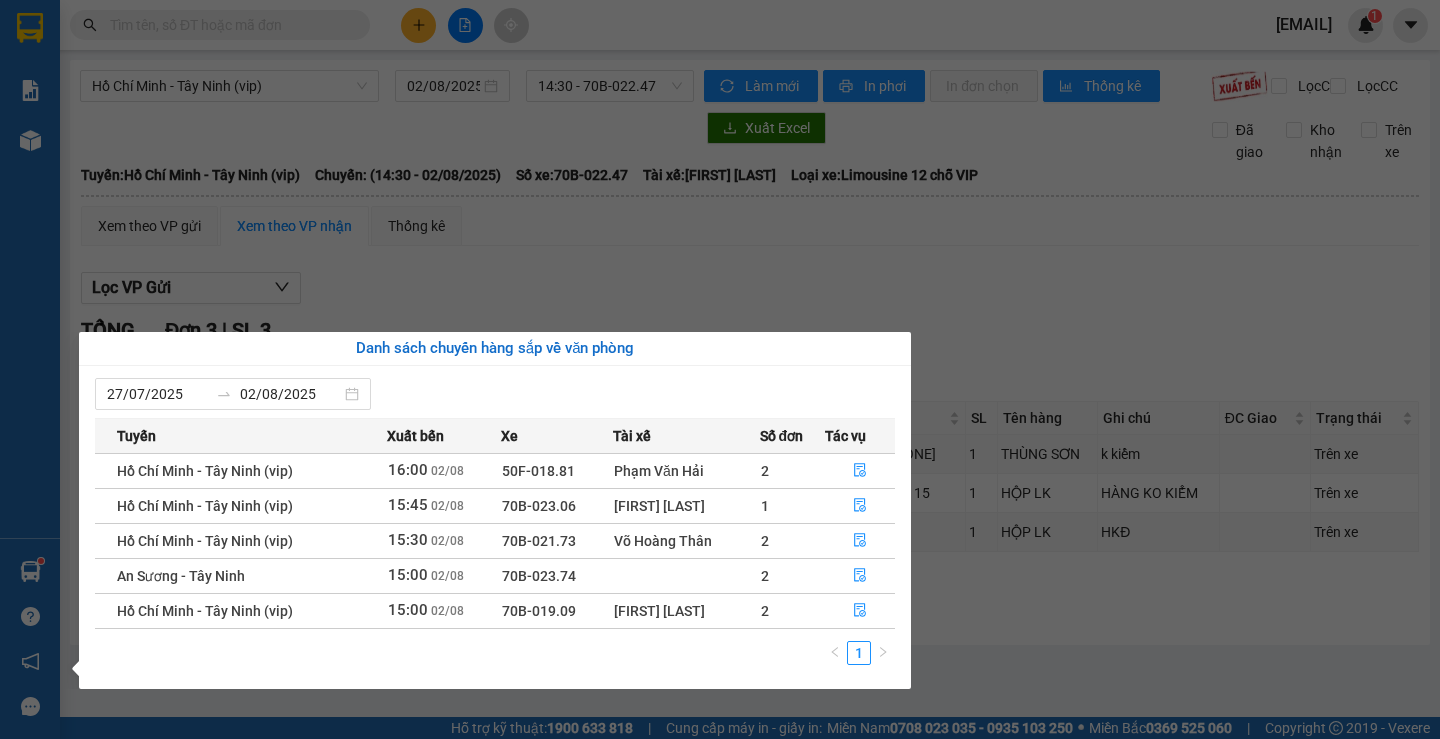 click on "Kết quả tìm kiếm ( 0 )  Bộ lọc  No Data pvhoathanh.dongphuoc 1     Báo cáo Mẫu 1: Báo cáo dòng tiền theo nhân viên Mẫu 1: Báo cáo dòng tiền theo nhân viên (VP)     Kho hàng mới Hàng sắp về Hướng dẫn sử dụng Giới thiệu Vexere, nhận hoa hồng Phản hồi Phần mềm hỗ trợ bạn tốt chứ? Hồ Chí Minh - Tây Ninh (vip) [DATE] [TIME]     - 70B-022.47  Làm mới In phơi In đơn chọn Thống kê Lọc  CR Lọc  CC Xuất Excel Đã giao Kho nhận Trên xe Đồng Phước   19001152   Bến xe Tây Ninh, 01 Võ Văn Truyện, KP 1, Phường 2 [TIME] - [DATE] Tuyến:  Hồ Chí Minh - Tây Ninh (vip) Chuyến:   ([TIME] - [DATE]) Tài xế:  [FIRST] [LAST]   Số xe:  70B-022.47 Loại xe:  Limousine 12 chỗ VIP Tuyến:  Hồ Chí Minh - Tây Ninh (vip) Chuyến:   ([TIME] - [DATE]) Số xe:  70B-022.47 Tài xế:  [FIRST] [LAST] Loại xe:  Limousine 12 chỗ VIP Xem theo VP gửi Xem theo VP nhận Thống kê TỔNG   3" at bounding box center [720, 369] 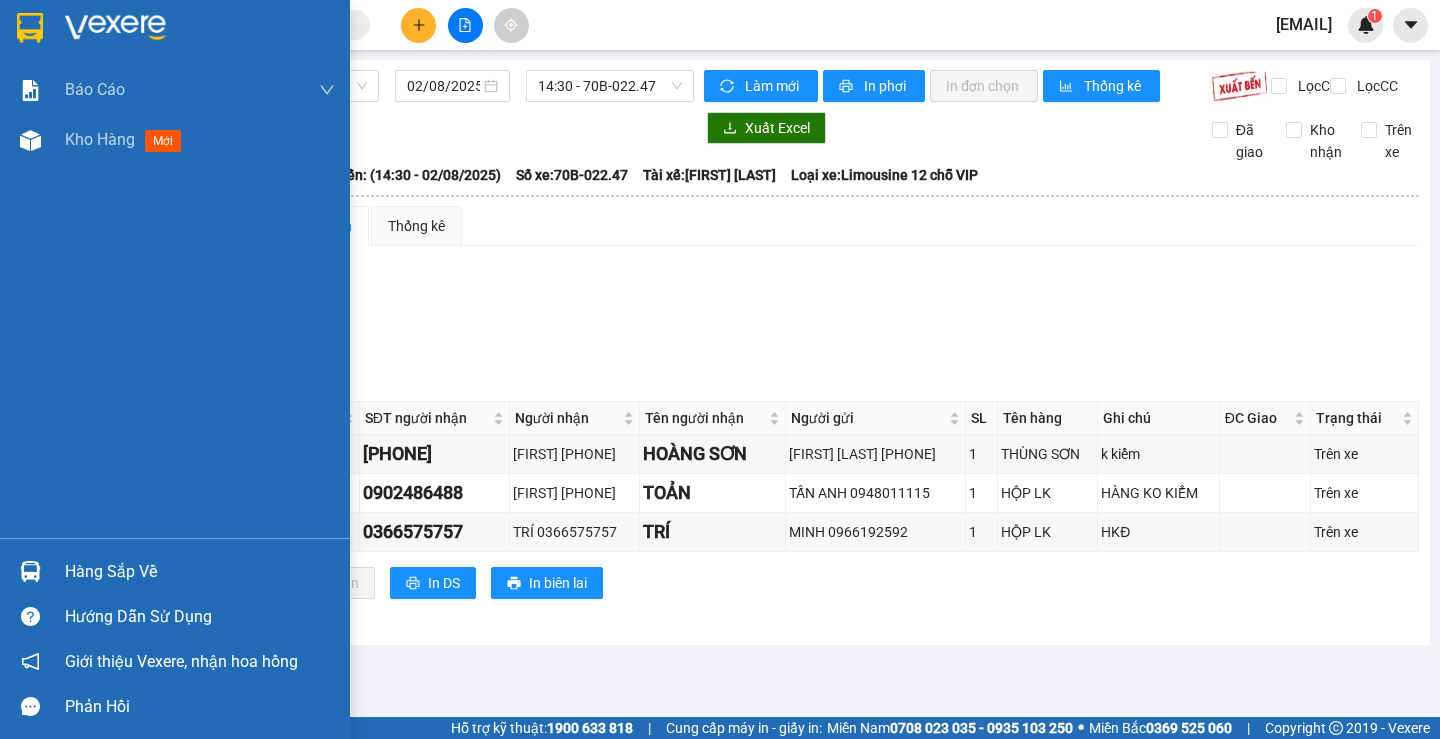 click at bounding box center [30, 571] 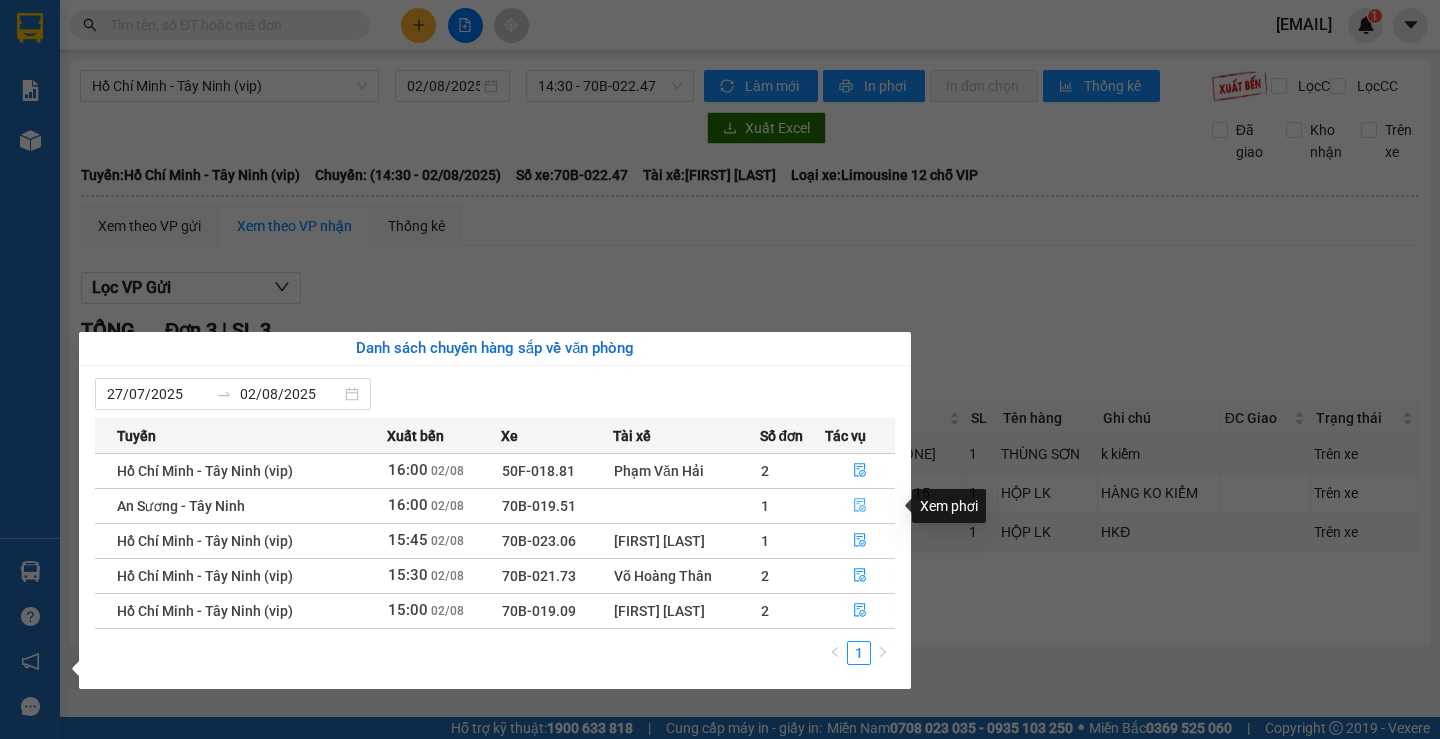 click 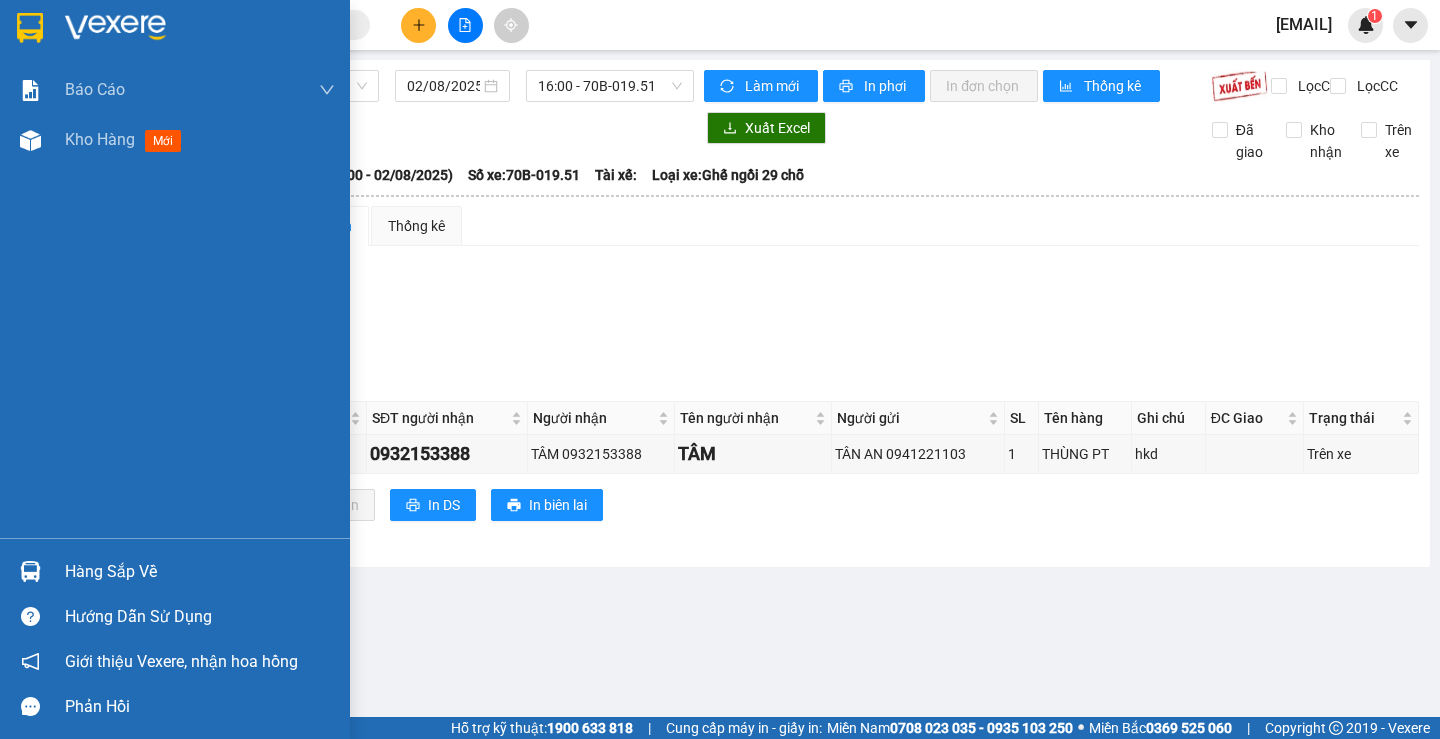 click on "Hàng sắp về" at bounding box center [200, 572] 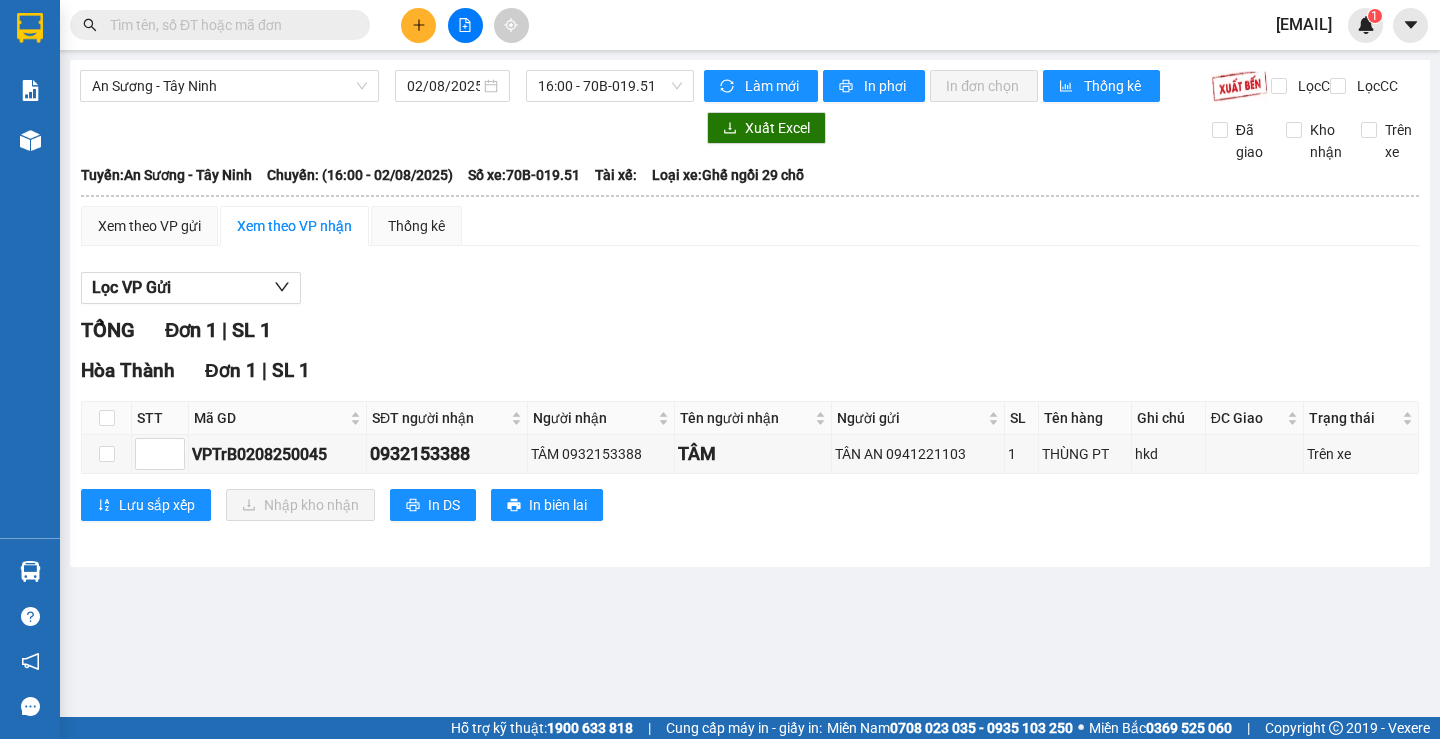 click on "Kết quả tìm kiếm ( 0 )  Bộ lọc  No Data pvhoathanh.dongphuoc 1     Báo cáo Mẫu 1: Báo cáo dòng tiền theo nhân viên Mẫu 1: Báo cáo dòng tiền theo nhân viên (VP)     Kho hàng mới Hàng sắp về Hướng dẫn sử dụng Giới thiệu Vexere, nhận hoa hồng Phản hồi Phần mềm hỗ trợ bạn tốt chứ? An Sương - Tây Ninh [DATE] [TIME]     - 70B-019.51  Làm mới In phơi In đơn chọn Thống kê Lọc  CR Lọc  CC Xuất Excel Đã giao Kho nhận Trên xe Đồng Phước   19001152   Bến xe Tây Ninh, 01 Võ Văn Truyện, KP 1, Phường 2 [TIME] - [DATE] Tuyến:  An Sương - Tây Ninh Chuyến:   ([TIME] - [DATE]) Số xe:  70B-019.51 Loại xe:  Ghế ngồi 29 chỗ Tuyến:  An Sương - Tây Ninh Chuyến:   ([TIME] - [DATE]) Số xe:  70B-019.51 Tài xế:  Loại xe:  Ghế ngồi 29 chỗ Xem theo VP gửi Xem theo VP nhận Thống kê Lọc VP Gửi TỔNG Đơn   1 | SL   1 Hòa Thành Đơn   1 | SL   1 STT Mã GD SL   1" at bounding box center [720, 369] 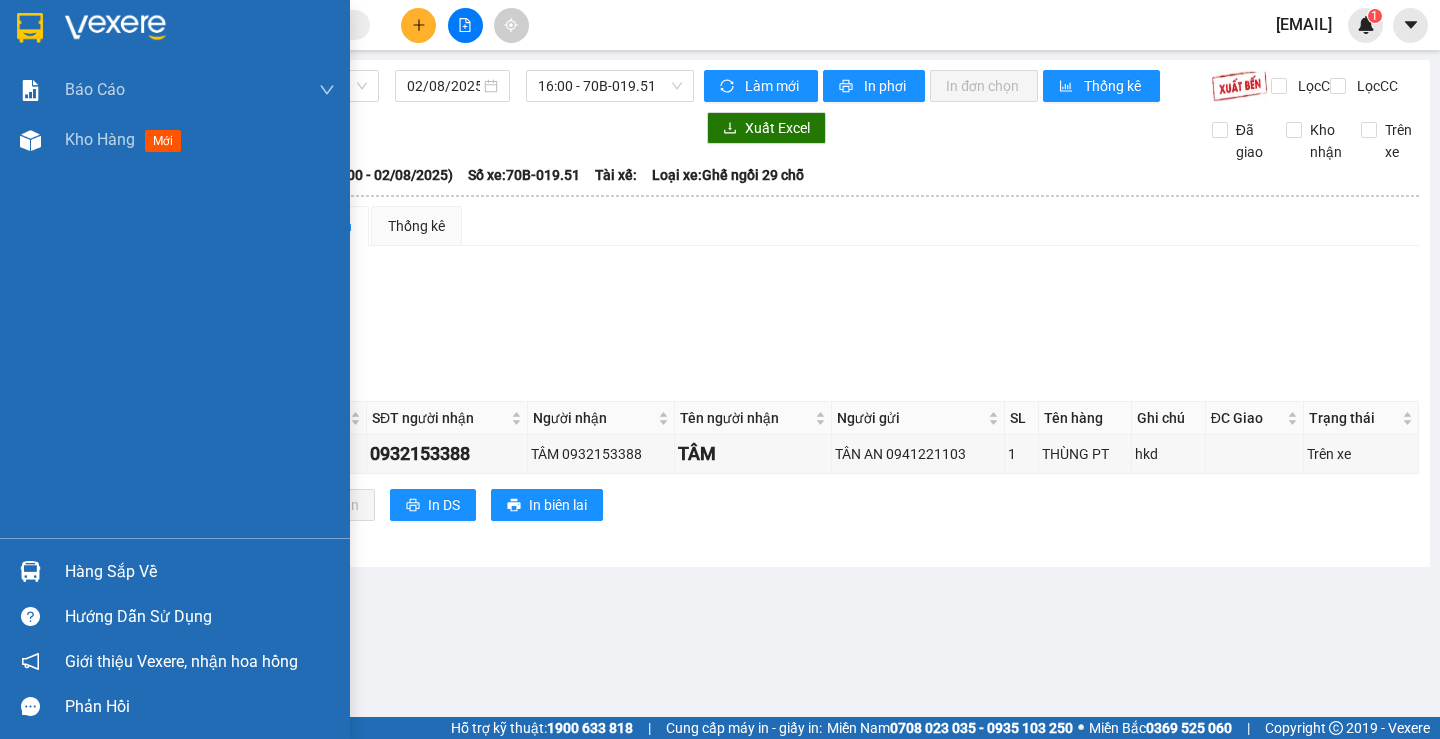 click at bounding box center [30, 571] 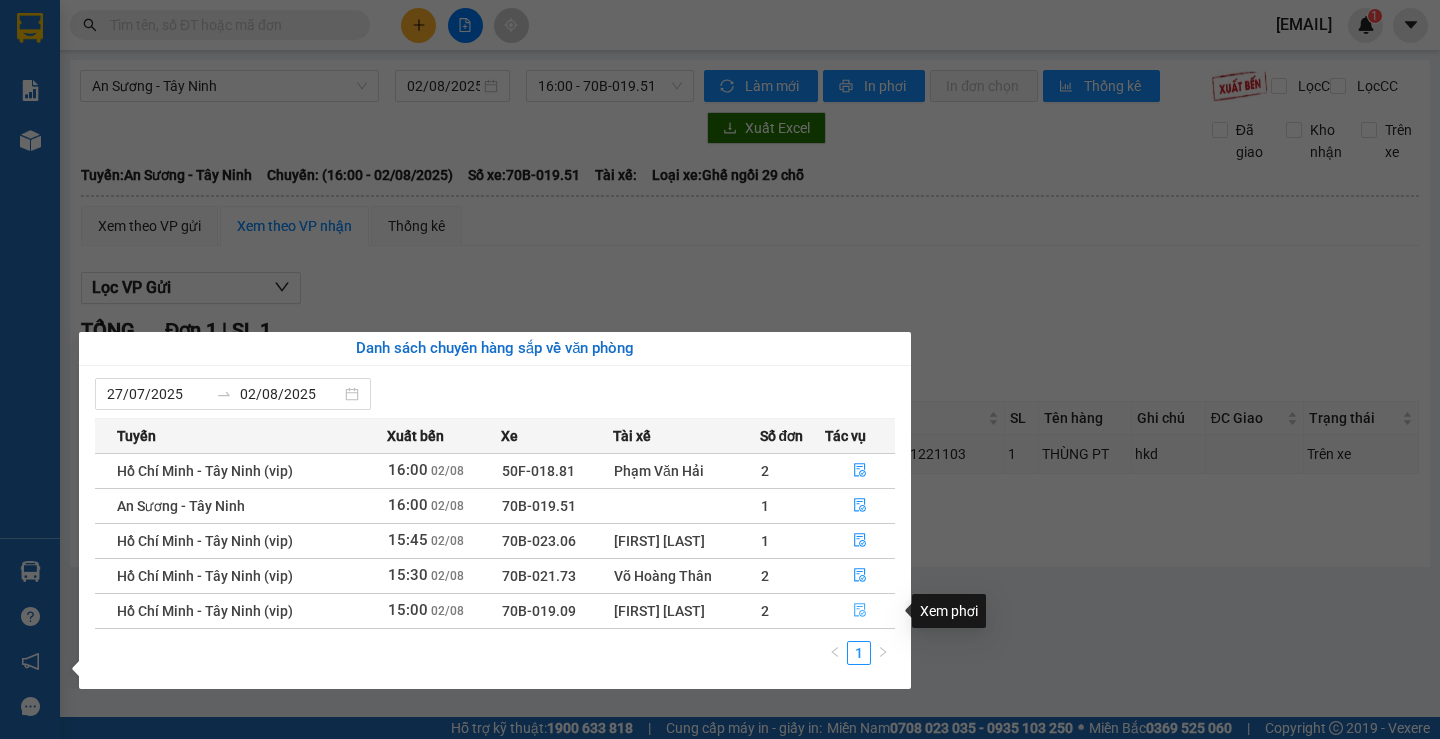 click 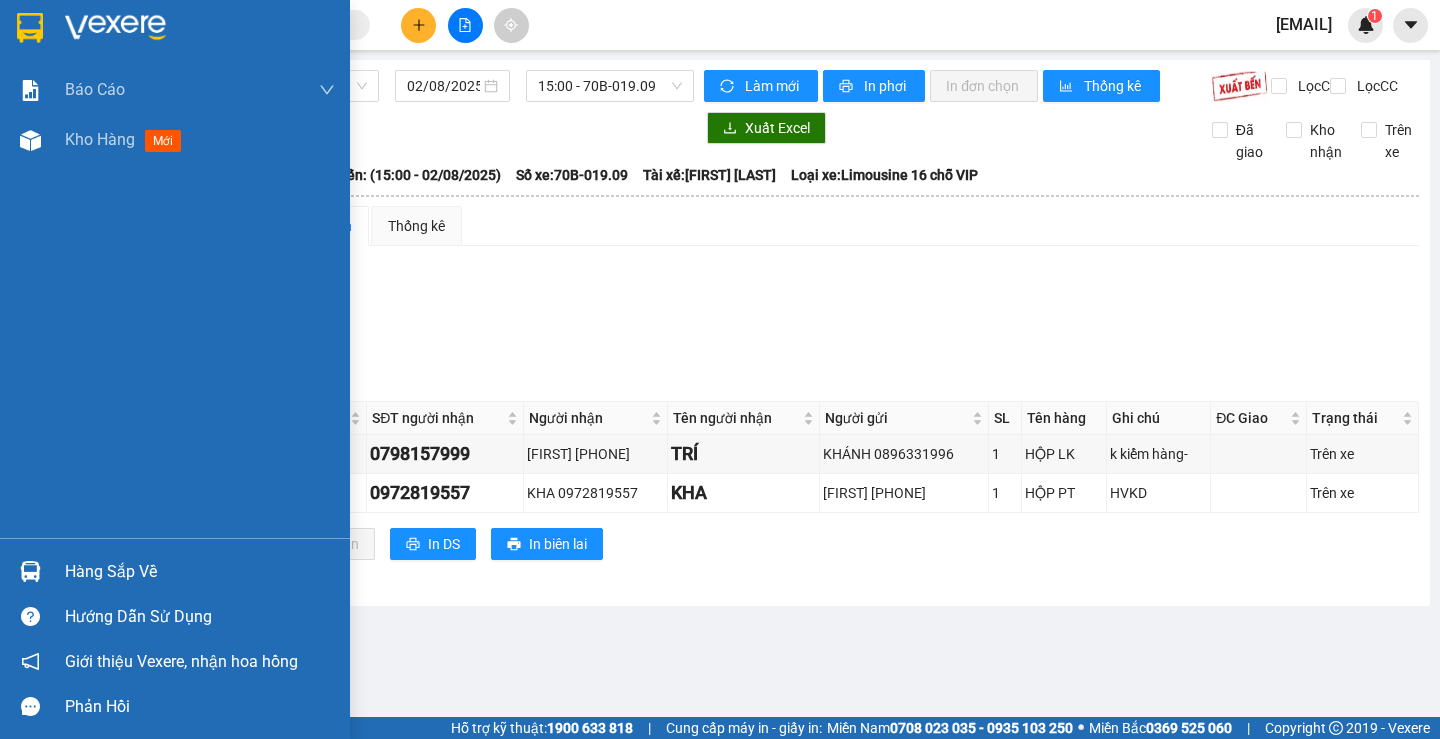 click on "Hàng sắp về" at bounding box center (175, 571) 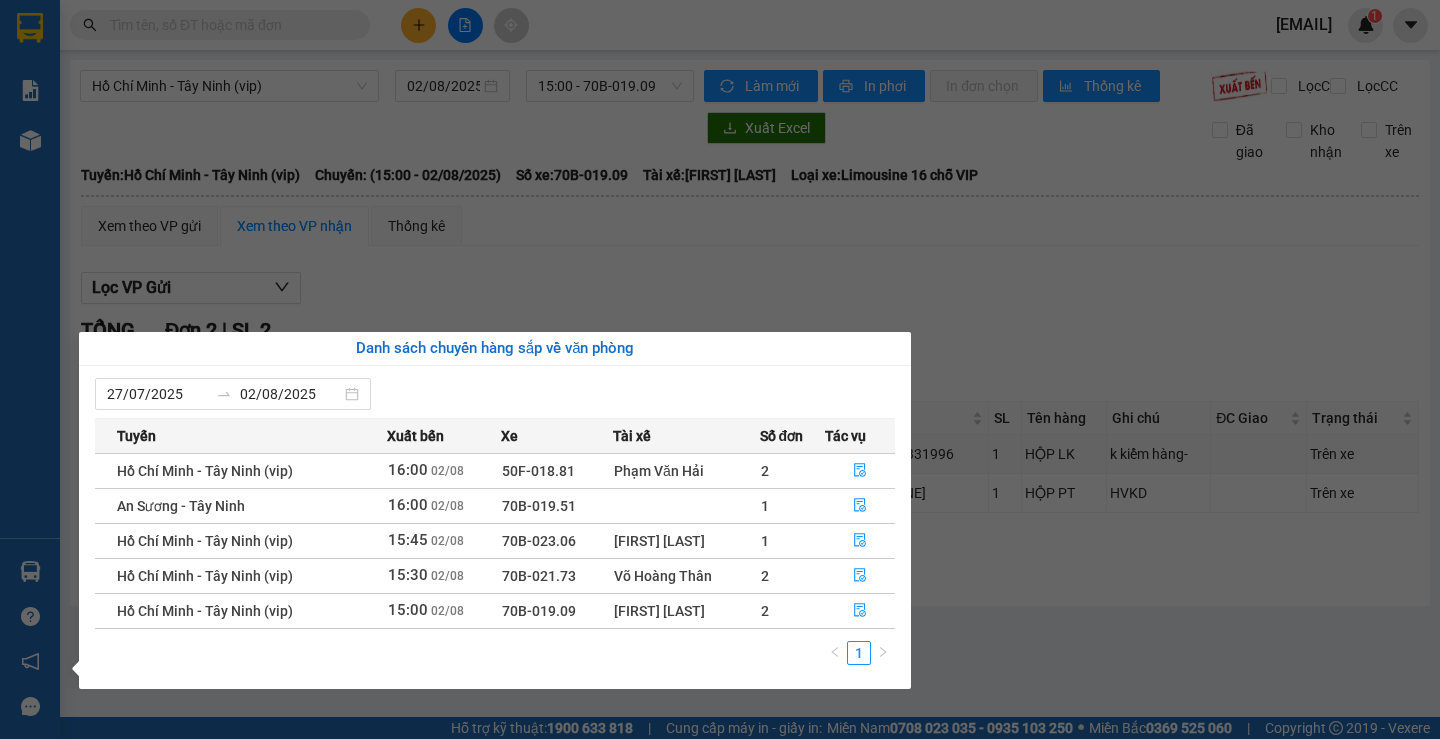 click on "Kết quả tìm kiếm ( 0 )  Bộ lọc  No Data pvhoathanh.dongphuoc 1     Báo cáo Mẫu 1: Báo cáo dòng tiền theo nhân viên Mẫu 1: Báo cáo dòng tiền theo nhân viên (VP)     Kho hàng mới Hàng sắp về Hướng dẫn sử dụng Giới thiệu Vexere, nhận hoa hồng Phản hồi Phần mềm hỗ trợ bạn tốt chứ? Hồ Chí Minh - Tây Ninh (vip) [DATE] [TIME]     - 70B-019.09  Làm mới In phơi In đơn chọn Thống kê Lọc  CR Lọc  CC Xuất Excel Đã giao Kho nhận Trên xe Đồng Phước   19001152   Bến xe Tây Ninh, 01 Võ Văn Truyện, KP 1, Phường 2 [TIME] - [DATE] Tuyến:  Hồ Chí Minh - Tây Ninh (vip) Chuyến:   ([TIME] - [DATE]) Tài xế:  [FIRST] [LAST]   Số xe:  70B-019.09 Loại xe:  Limousine 16 chỗ VIP Tuyến:  Hồ Chí Minh - Tây Ninh (vip) Chuyến:   ([TIME] - [DATE]) Số xe:  70B-019.09 Tài xế:  [FIRST] [LAST] Loại xe:  Limousine 16 chỗ VIP Xem theo VP gửi Xem theo VP nhận Thống kê" at bounding box center [720, 369] 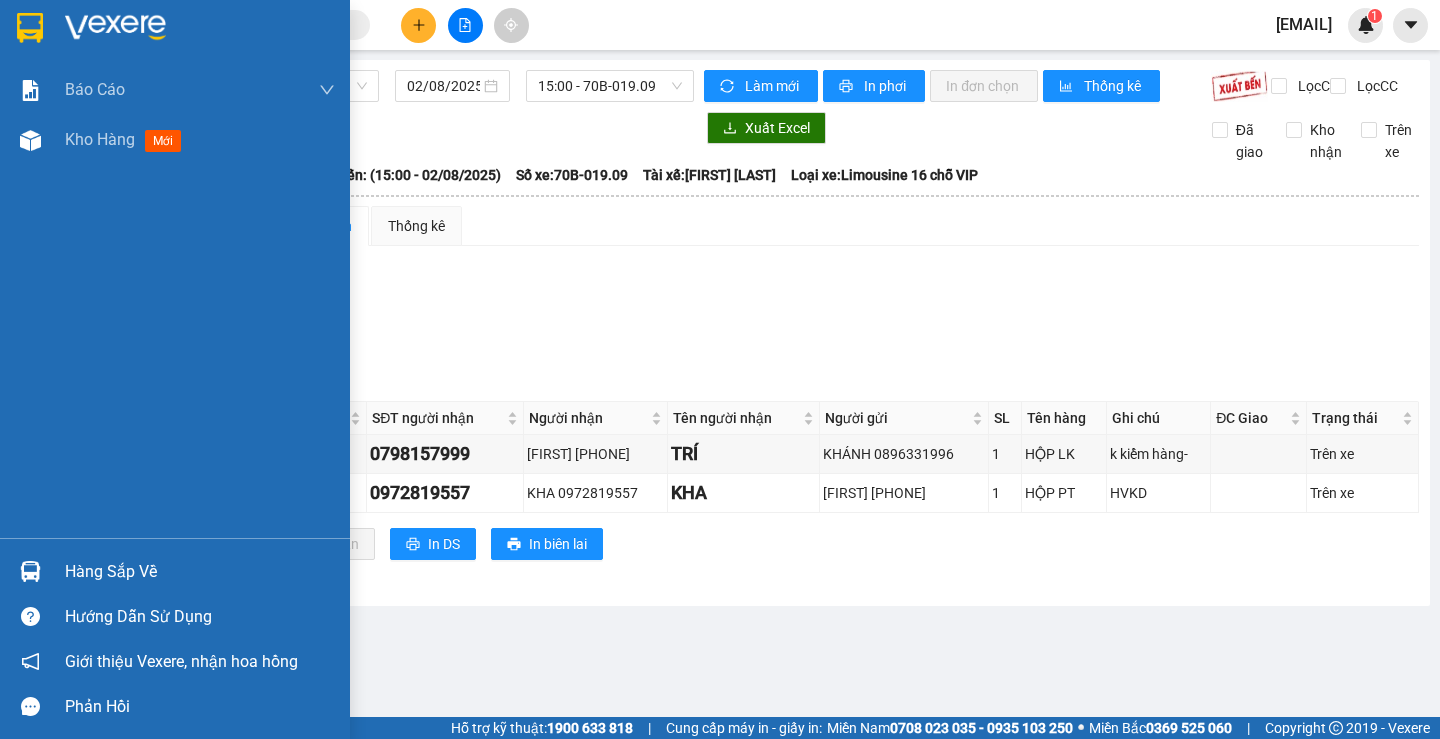 click on "Hàng sắp về" at bounding box center [175, 571] 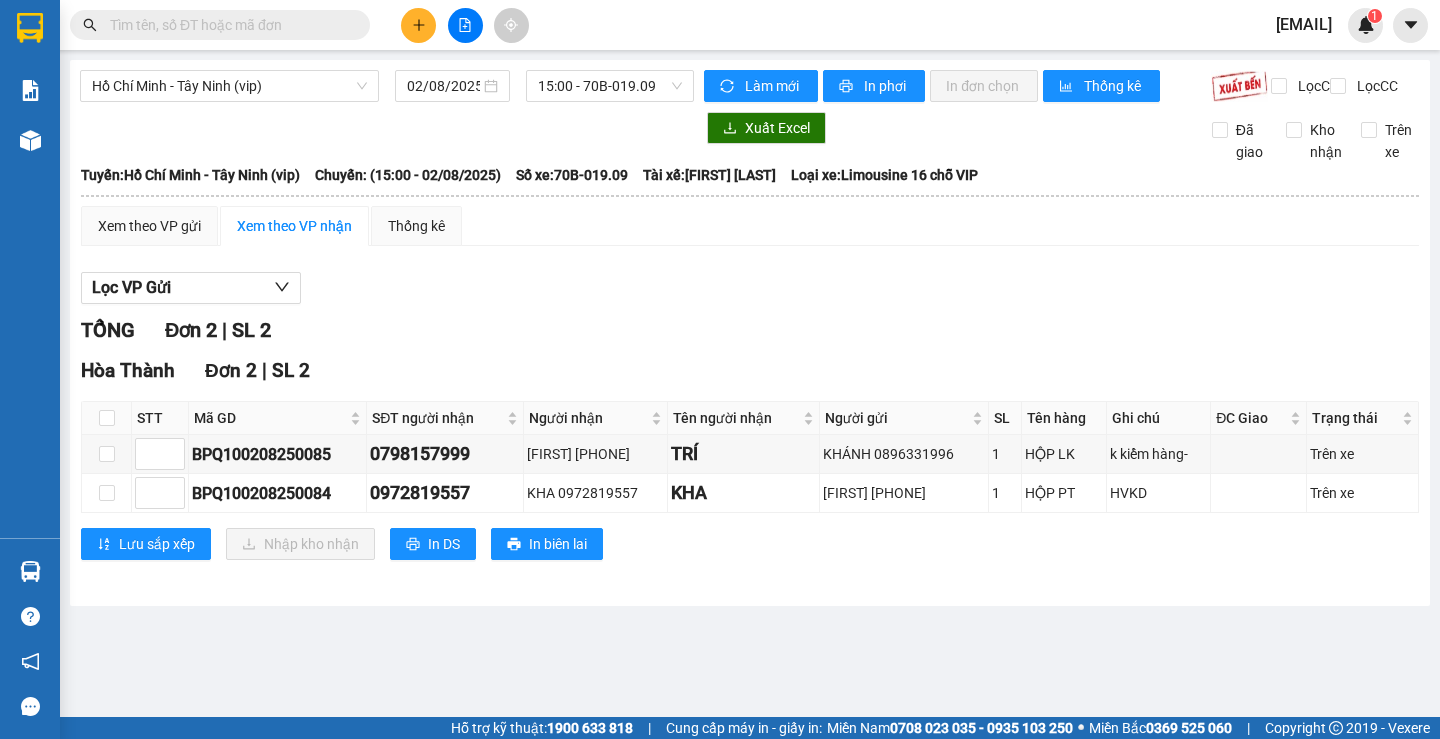 click on "Kết quả tìm kiếm ( 0 )  Bộ lọc  No Data pvhoathanh.dongphuoc 1     Báo cáo Mẫu 1: Báo cáo dòng tiền theo nhân viên Mẫu 1: Báo cáo dòng tiền theo nhân viên (VP)     Kho hàng mới Hàng sắp về Hướng dẫn sử dụng Giới thiệu Vexere, nhận hoa hồng Phản hồi Phần mềm hỗ trợ bạn tốt chứ? Hồ Chí Minh - Tây Ninh (vip) [DATE] [TIME]     - 70B-019.09  Làm mới In phơi In đơn chọn Thống kê Lọc  CR Lọc  CC Xuất Excel Đã giao Kho nhận Trên xe Đồng Phước   19001152   Bến xe Tây Ninh, 01 Võ Văn Truyện, KP 1, Phường 2 [TIME] - [DATE] Tuyến:  Hồ Chí Minh - Tây Ninh (vip) Chuyến:   ([TIME] - [DATE]) Tài xế:  [FIRST] [LAST]   Số xe:  70B-019.09 Loại xe:  Limousine 16 chỗ VIP Tuyến:  Hồ Chí Minh - Tây Ninh (vip) Chuyến:   ([TIME] - [DATE]) Số xe:  70B-019.09 Tài xế:  [FIRST] [LAST] Loại xe:  Limousine 16 chỗ VIP Xem theo VP gửi Xem theo VP nhận Thống kê" at bounding box center (720, 369) 